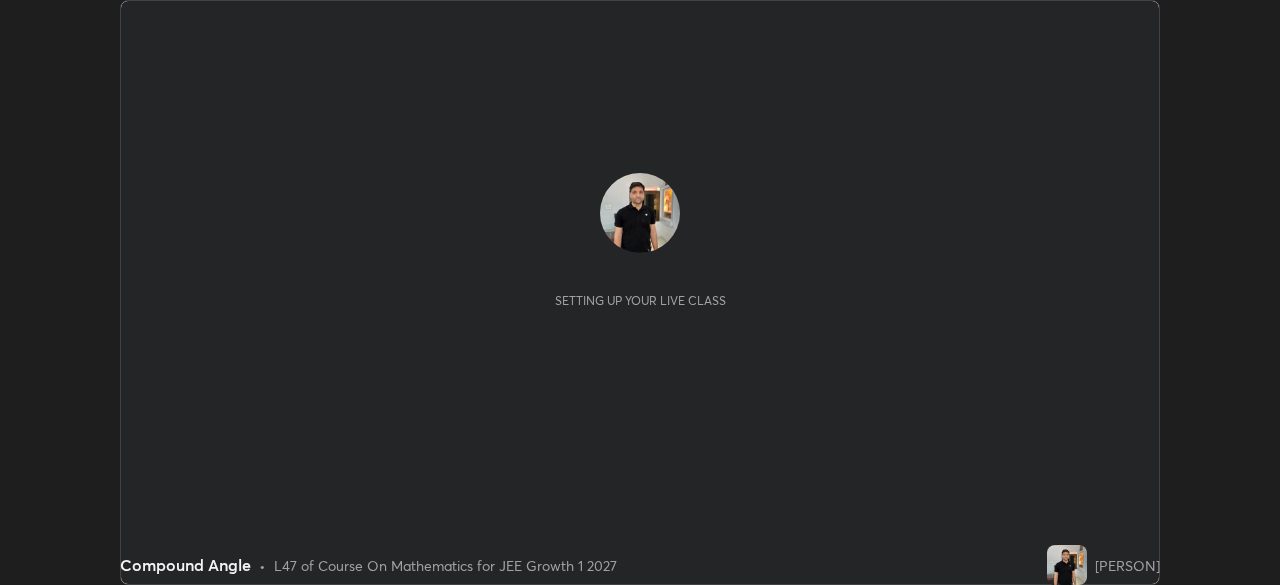 scroll, scrollTop: 0, scrollLeft: 0, axis: both 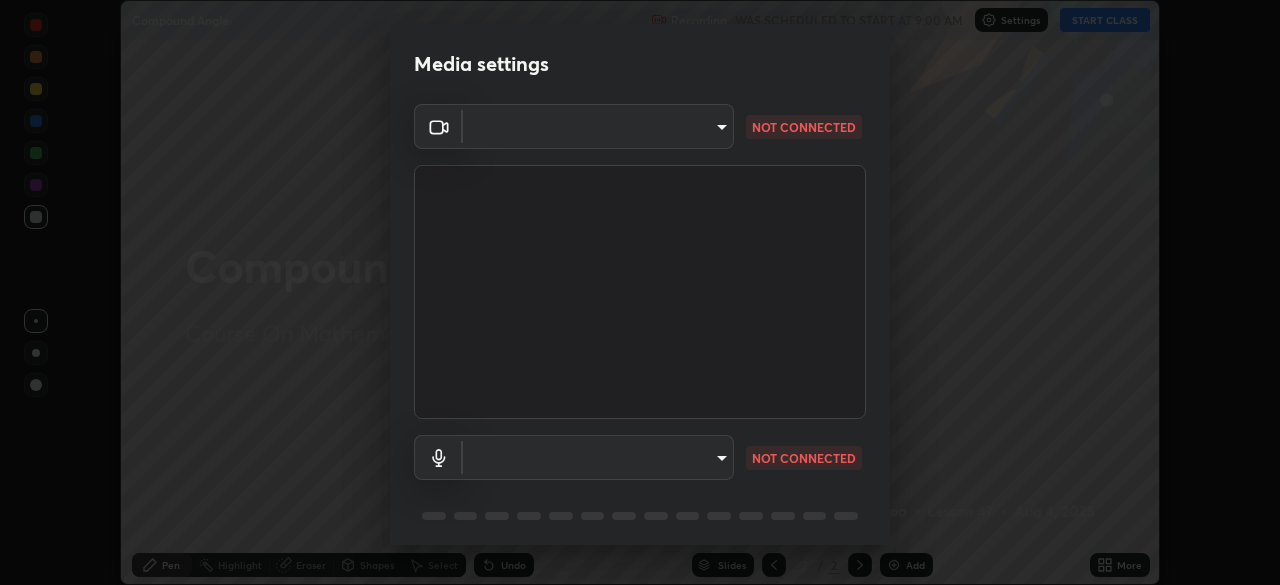 type on "1f9a14f4e709457ebf112205797e18a3e67481265364eba5019e6b99b7ce7553" 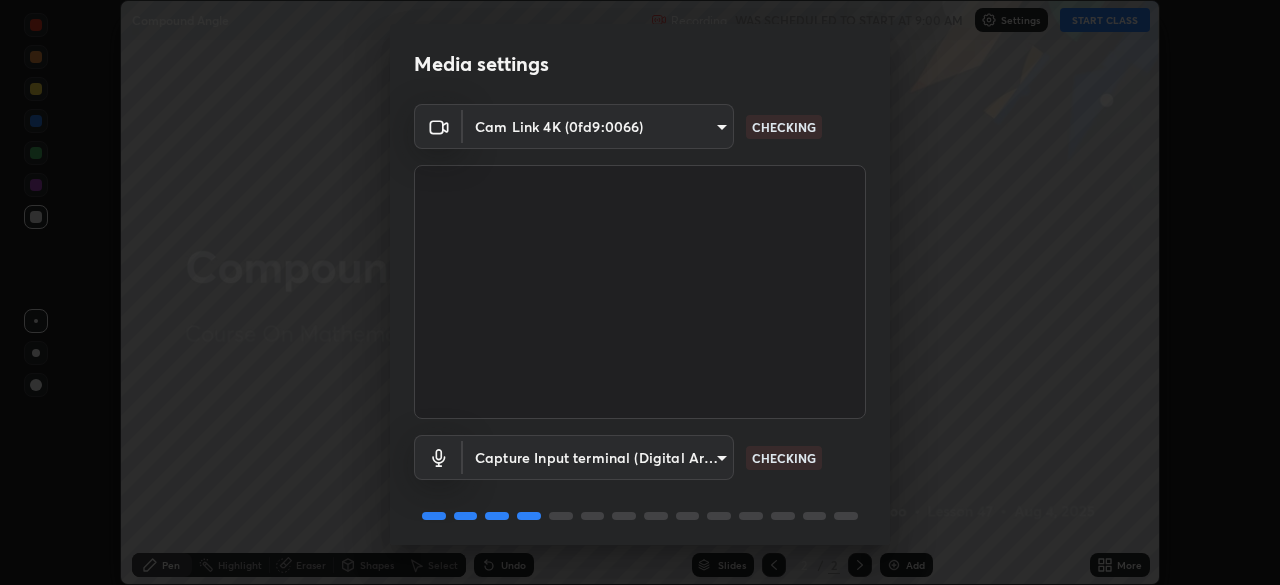 scroll, scrollTop: 71, scrollLeft: 0, axis: vertical 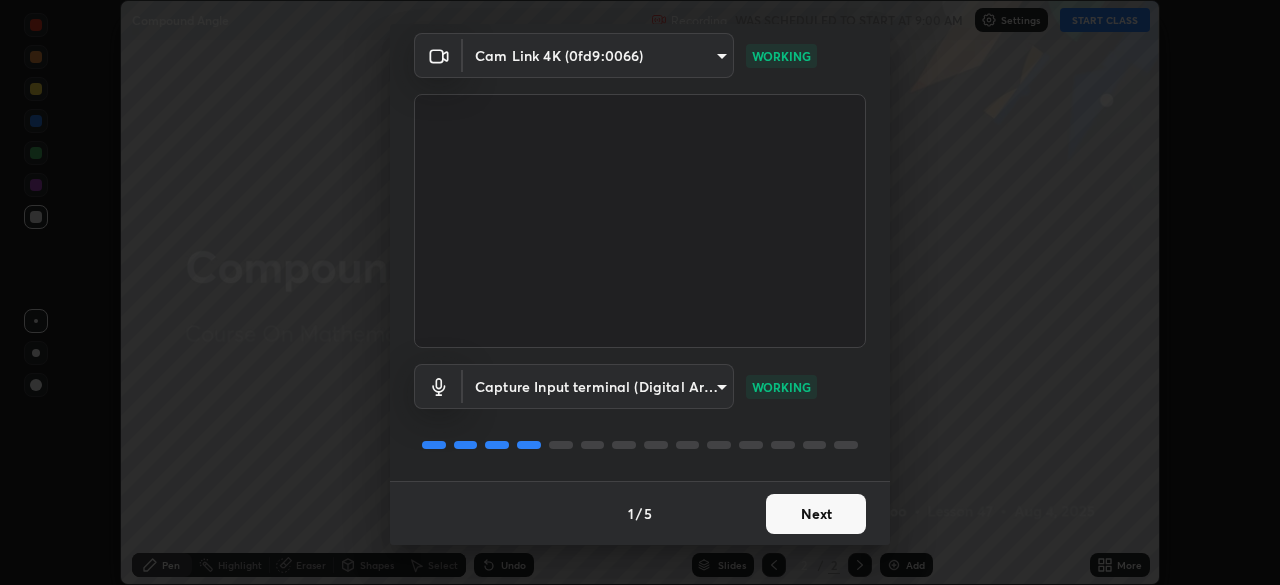 click on "Next" at bounding box center [816, 514] 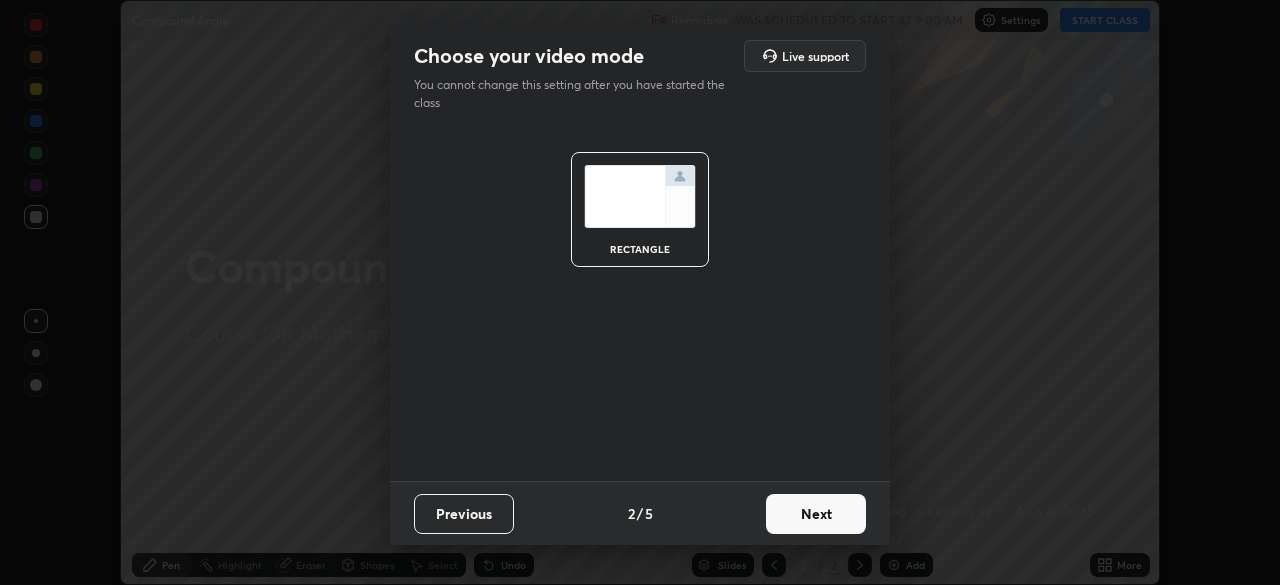 click on "Next" at bounding box center [816, 514] 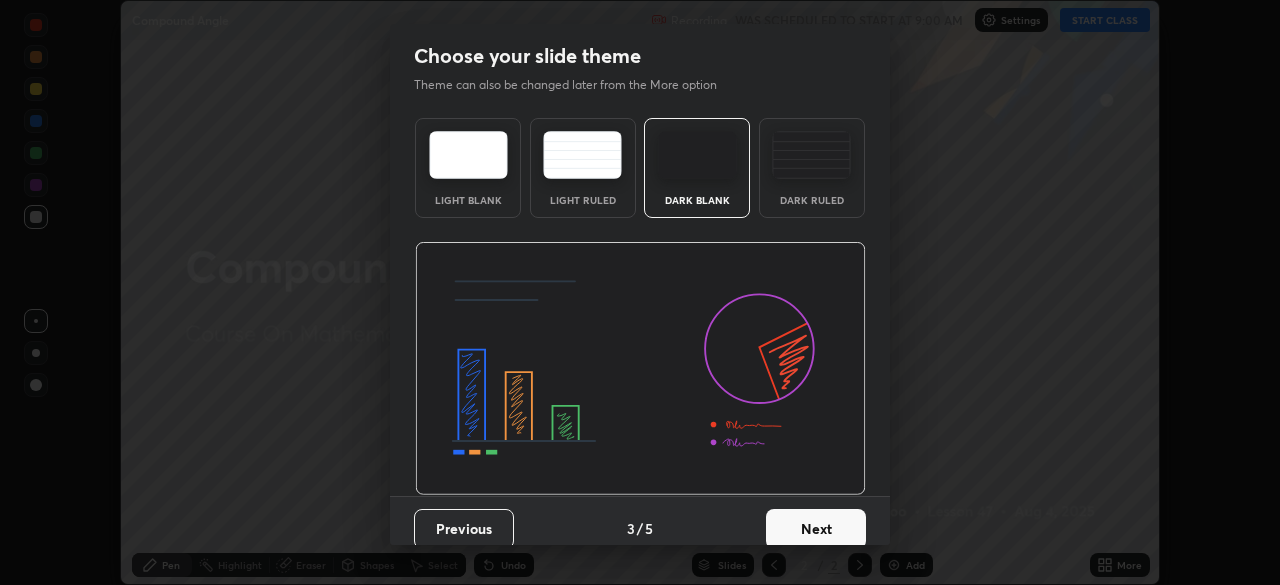 click on "Next" at bounding box center [816, 529] 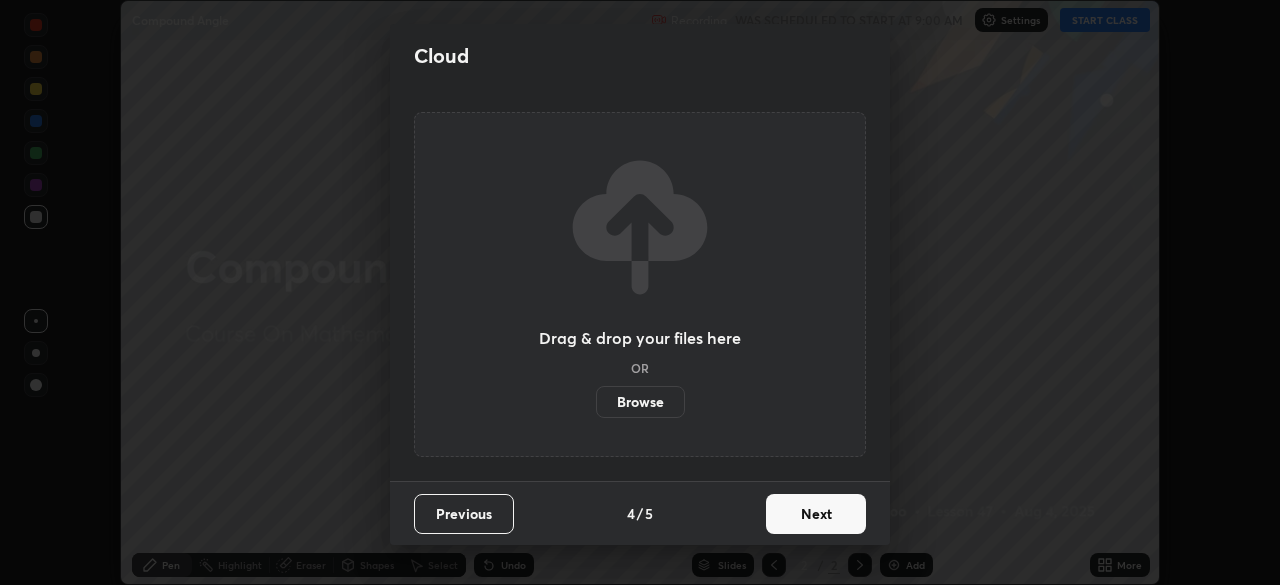 click on "Next" at bounding box center (816, 514) 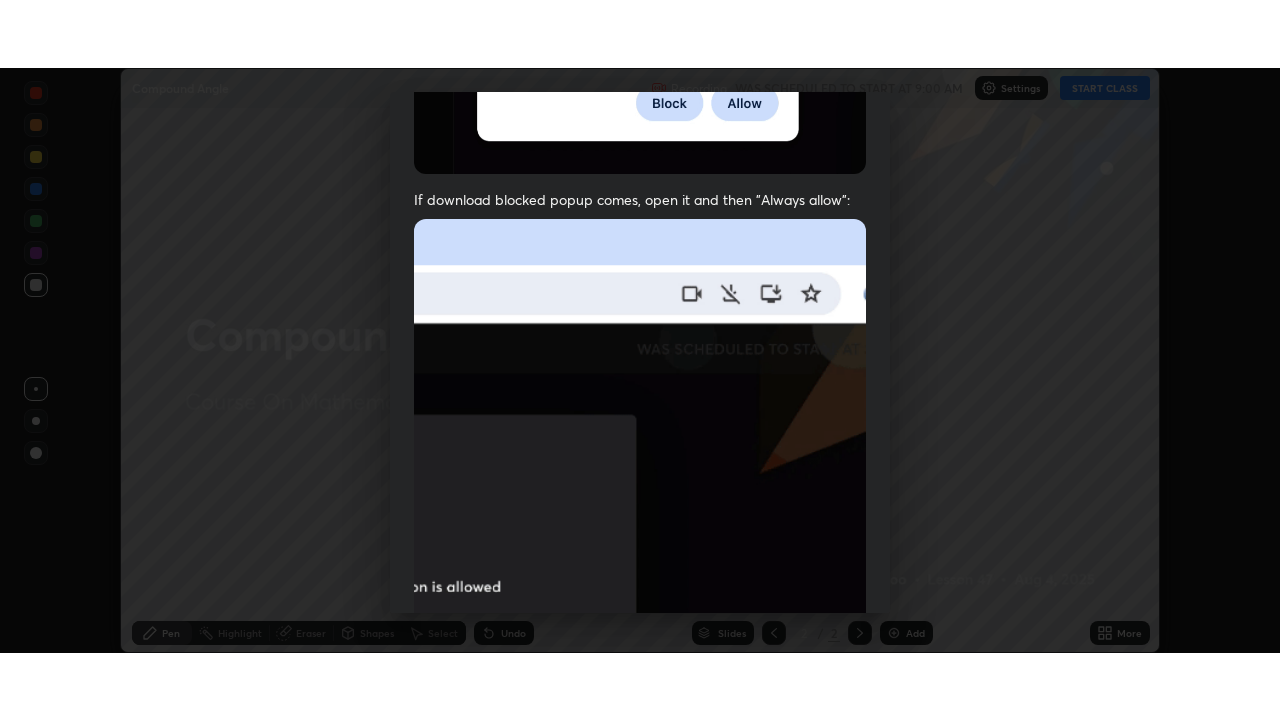 scroll, scrollTop: 479, scrollLeft: 0, axis: vertical 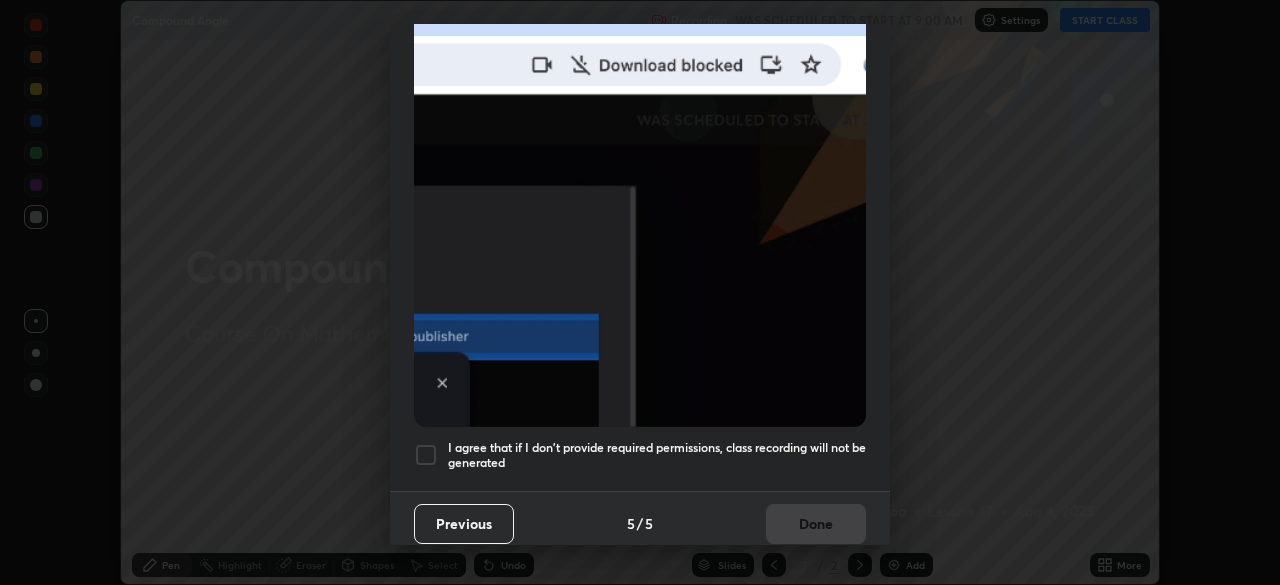 click at bounding box center (426, 455) 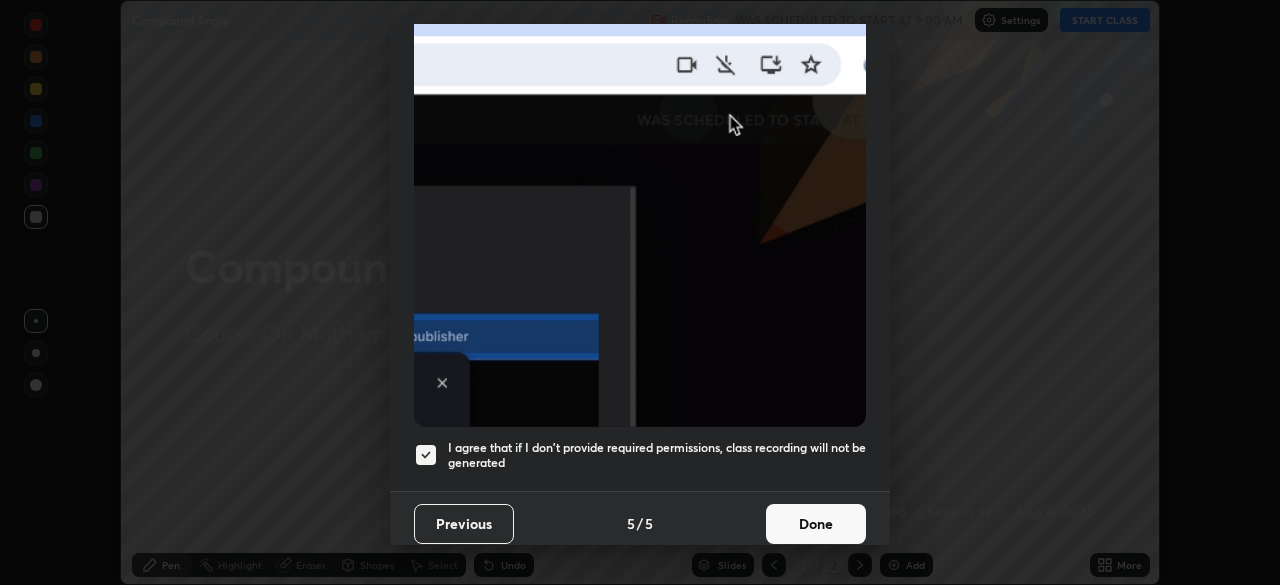 click on "Done" at bounding box center (816, 524) 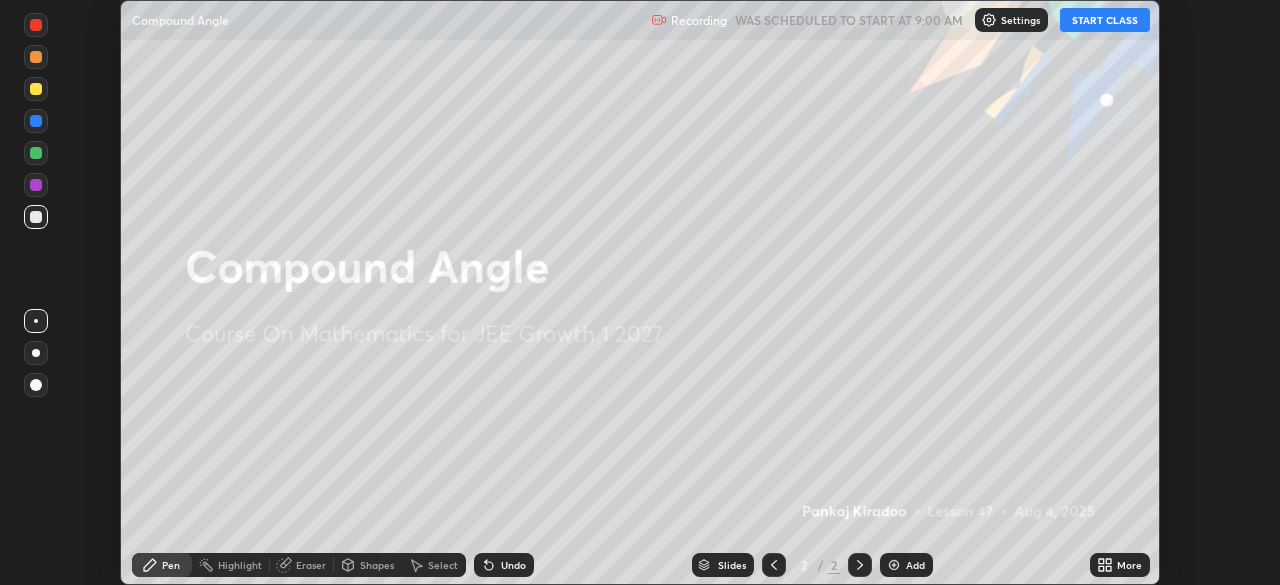 click 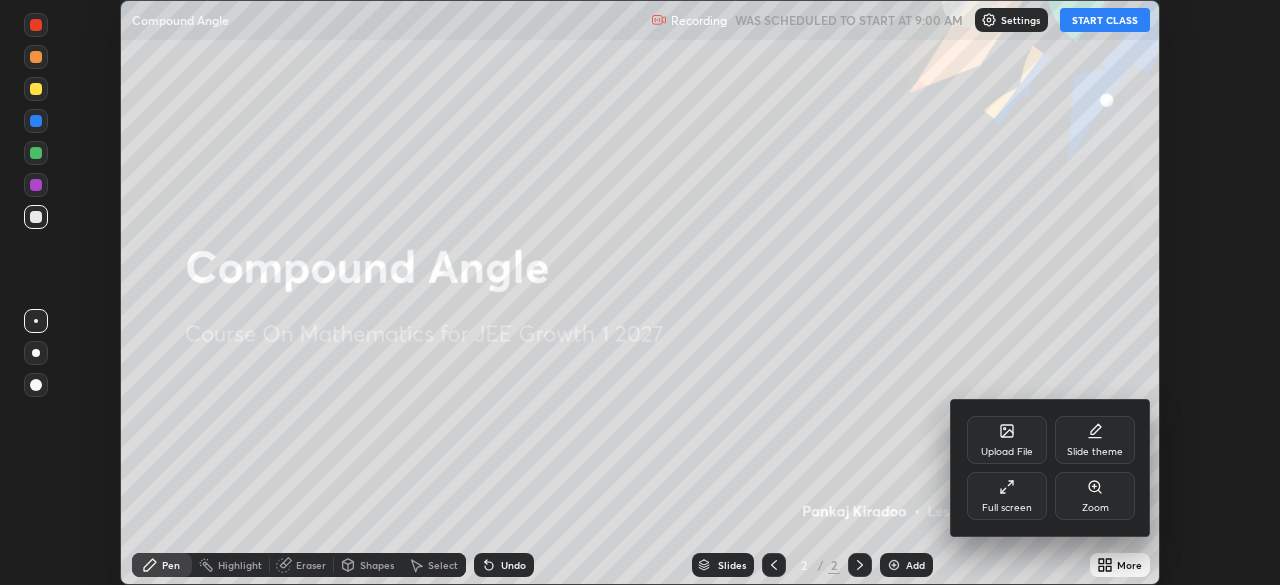 click 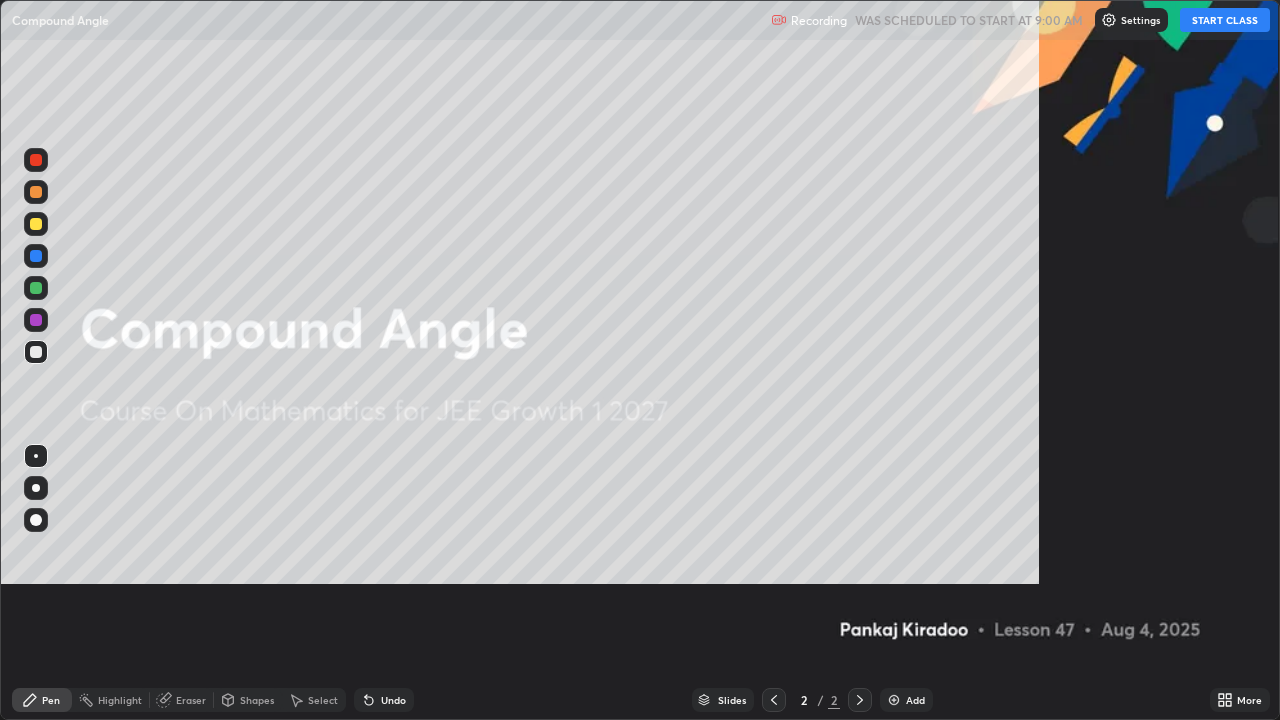 scroll, scrollTop: 99280, scrollLeft: 98720, axis: both 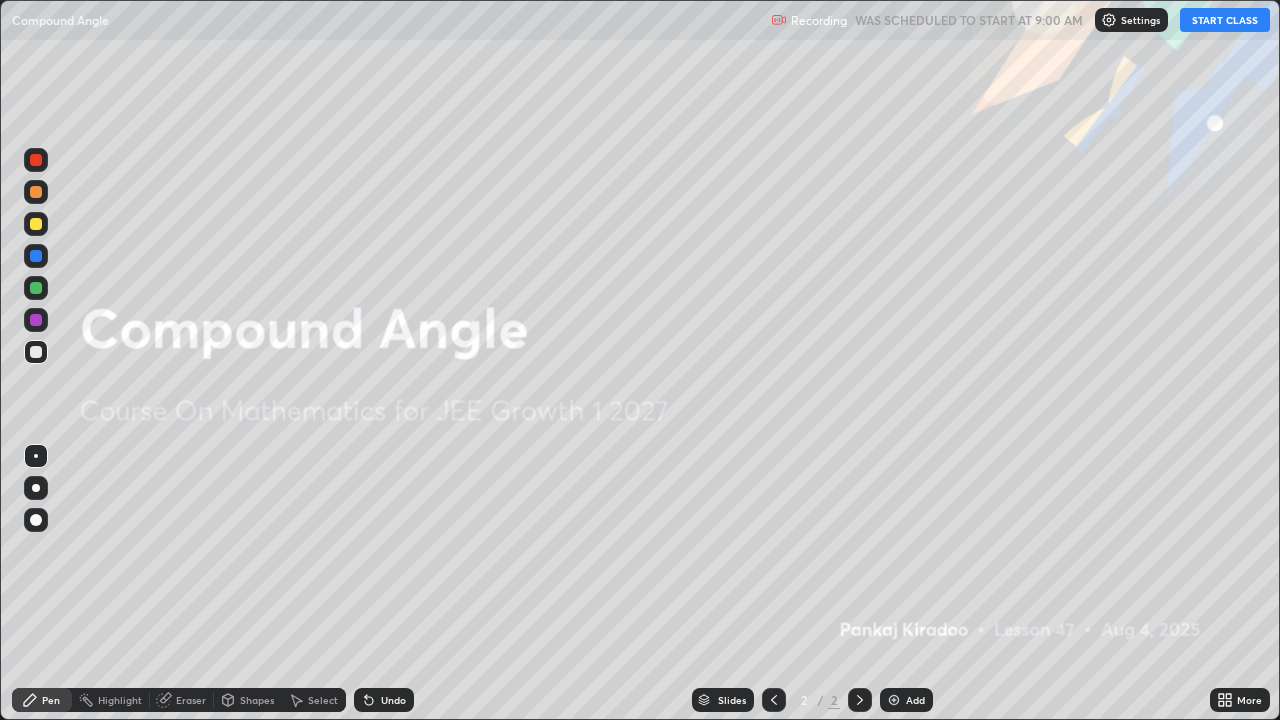 click on "START CLASS" at bounding box center [1225, 20] 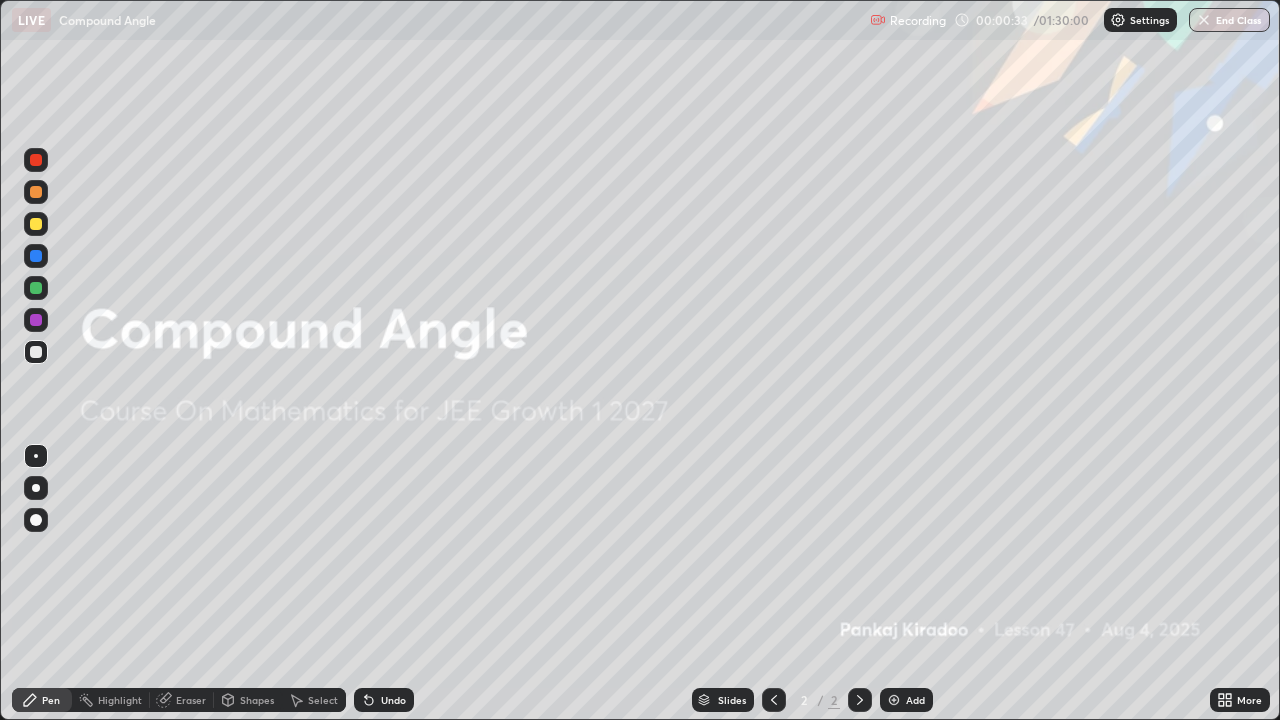 click on "Add" at bounding box center (915, 700) 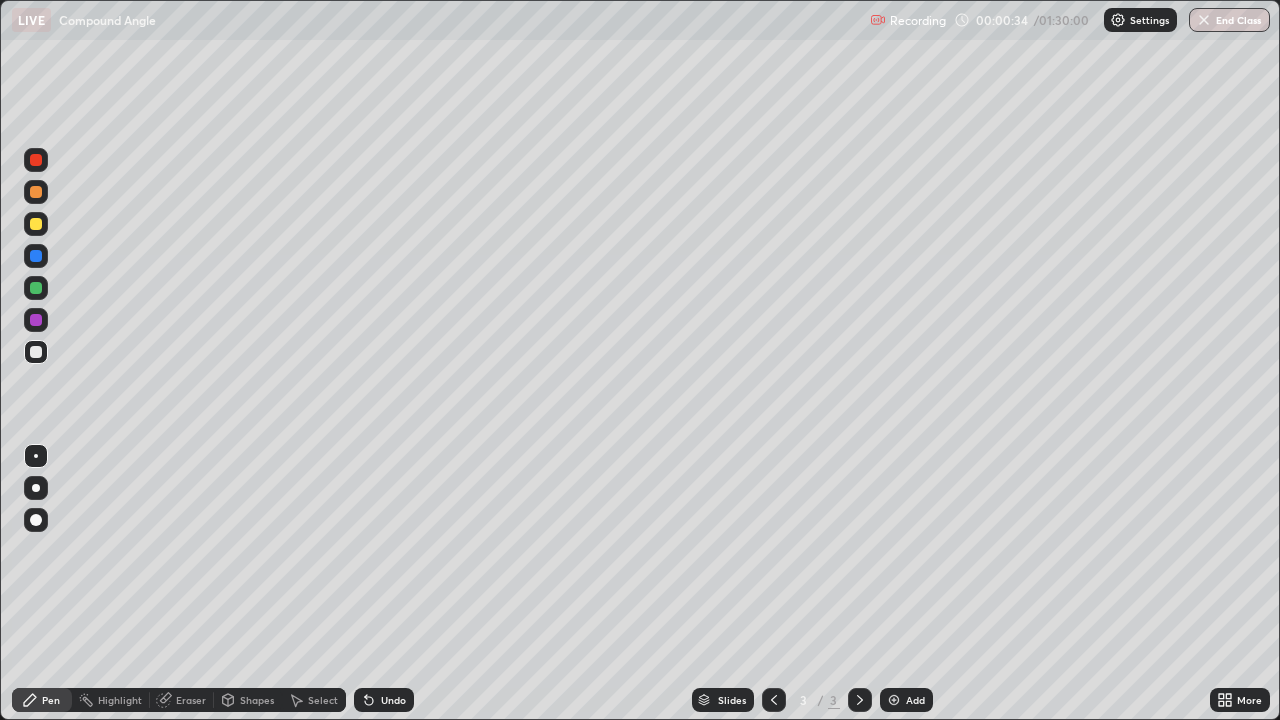 click 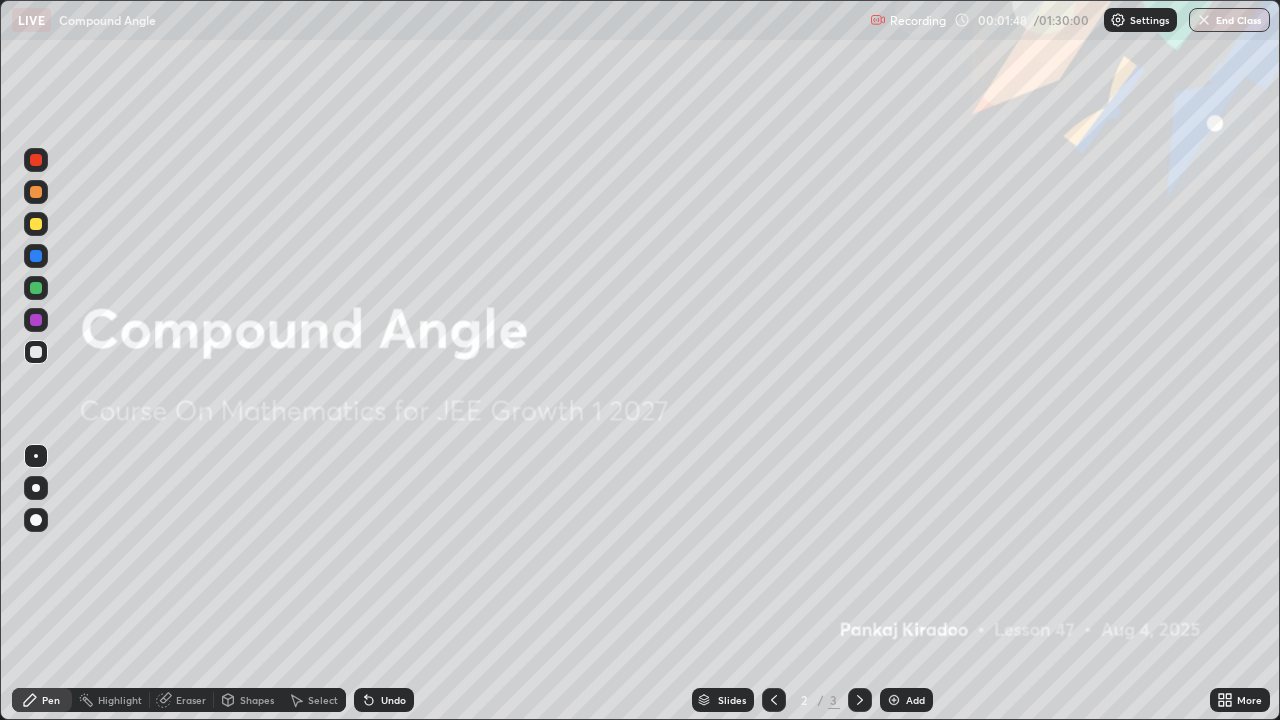 click at bounding box center (894, 700) 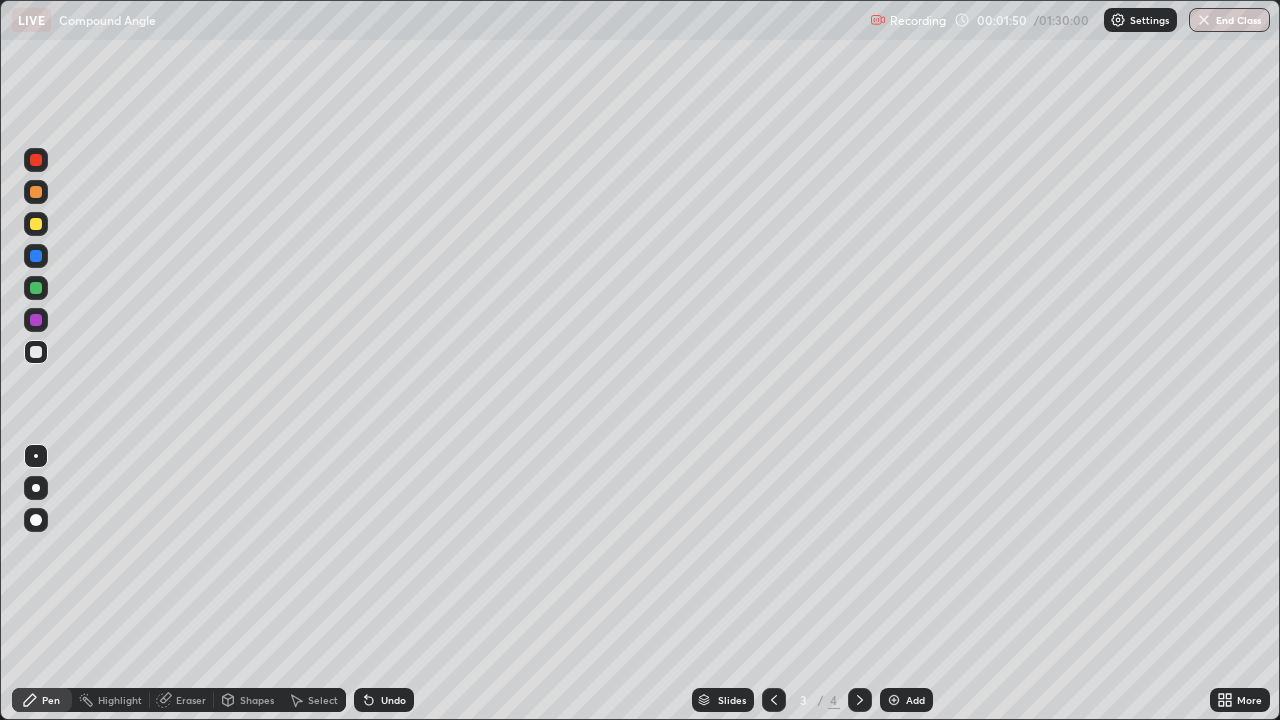 click at bounding box center [36, 224] 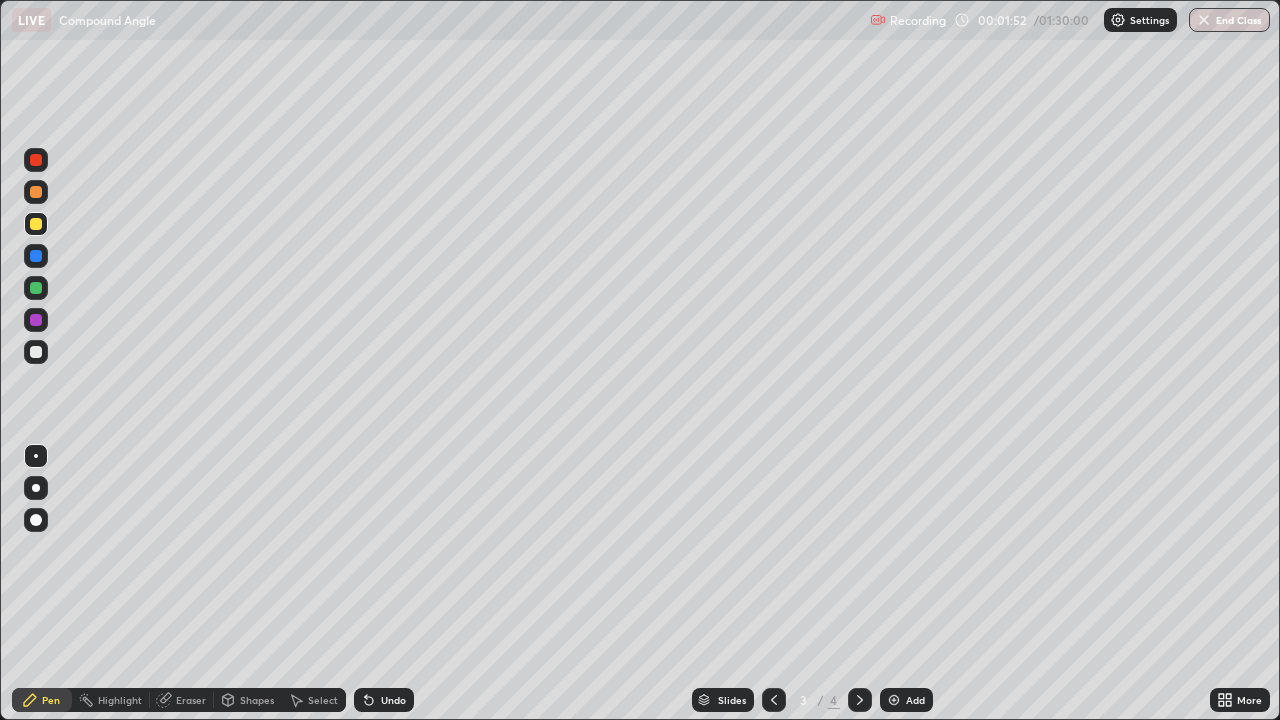 click at bounding box center [36, 456] 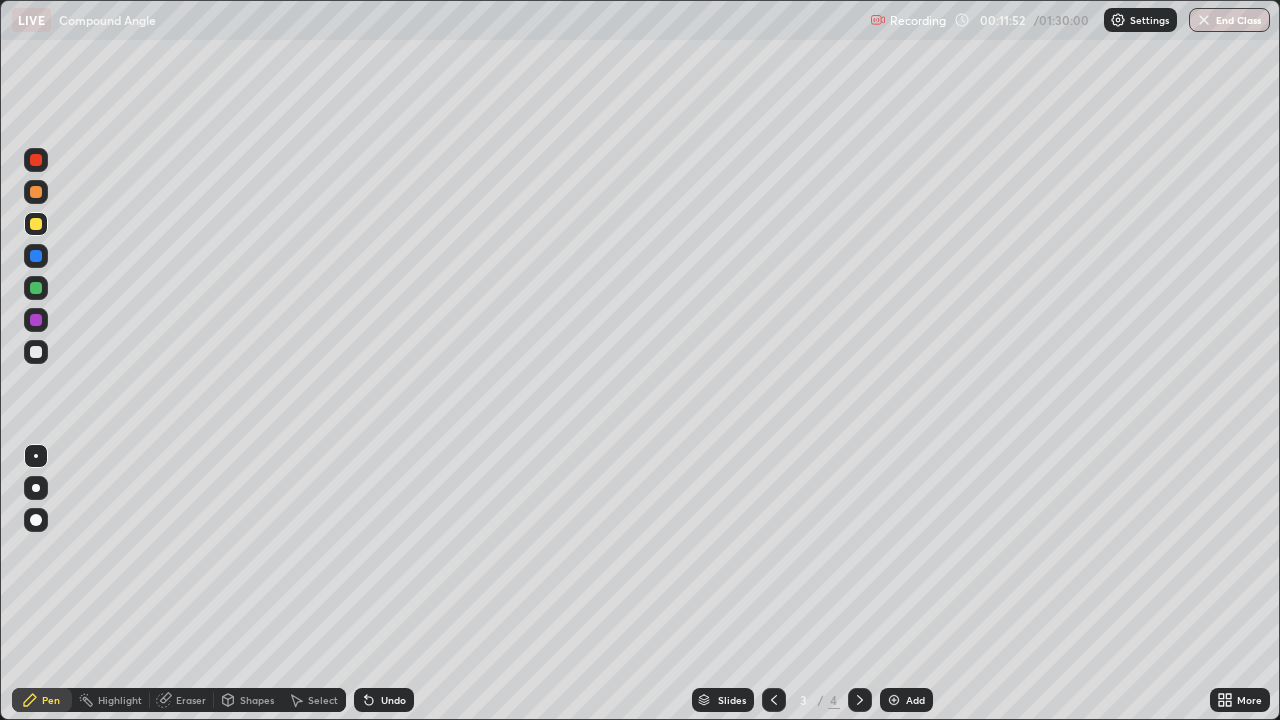 click on "Add" at bounding box center (906, 700) 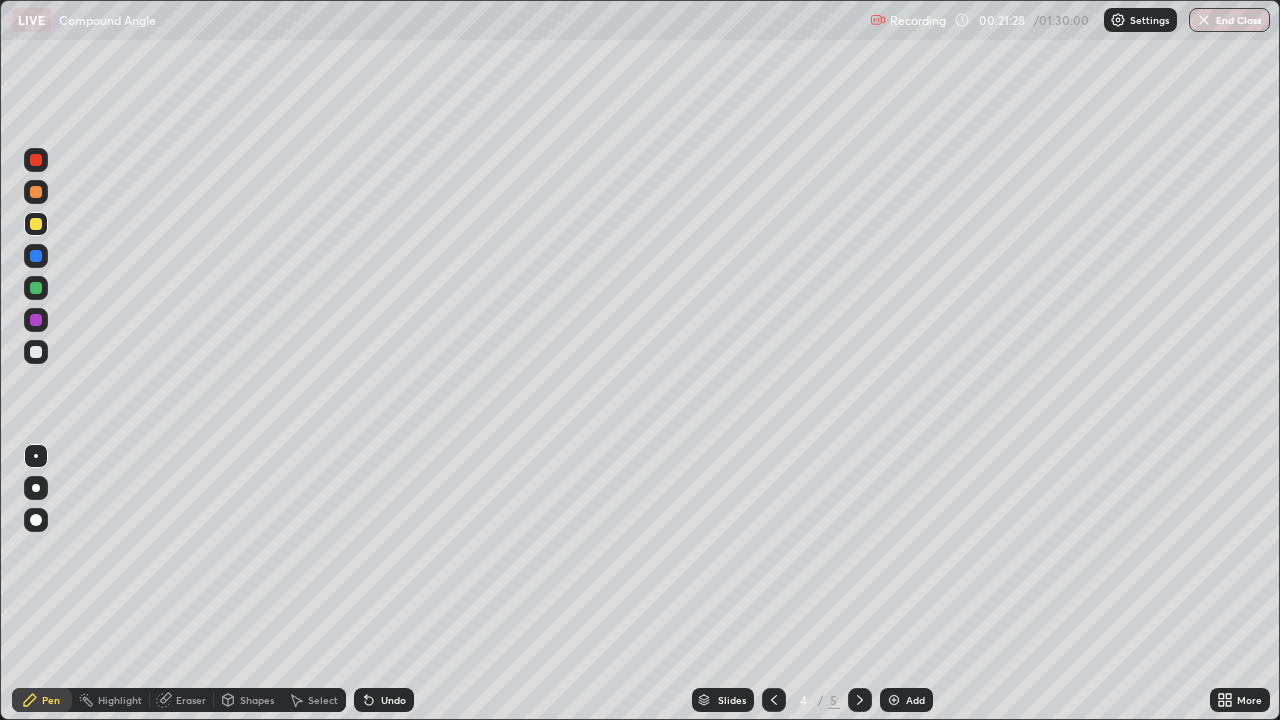 click on "Add" at bounding box center [915, 700] 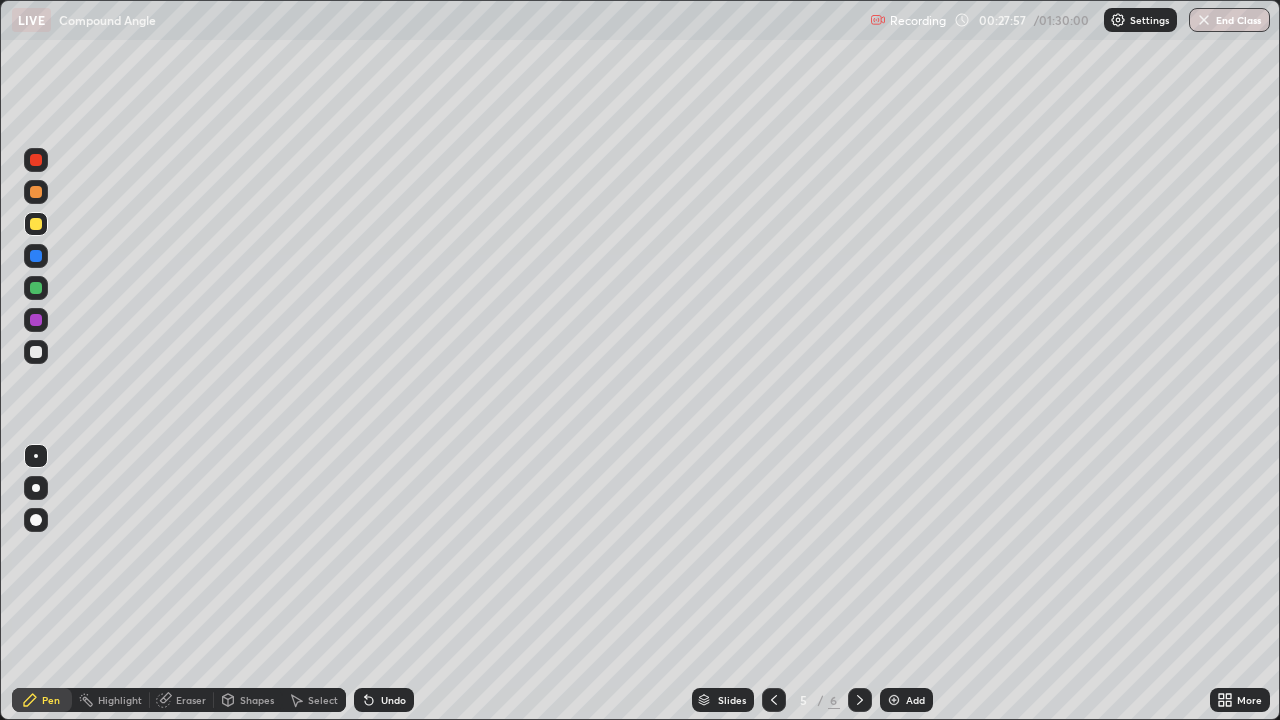 click on "Add" at bounding box center [915, 700] 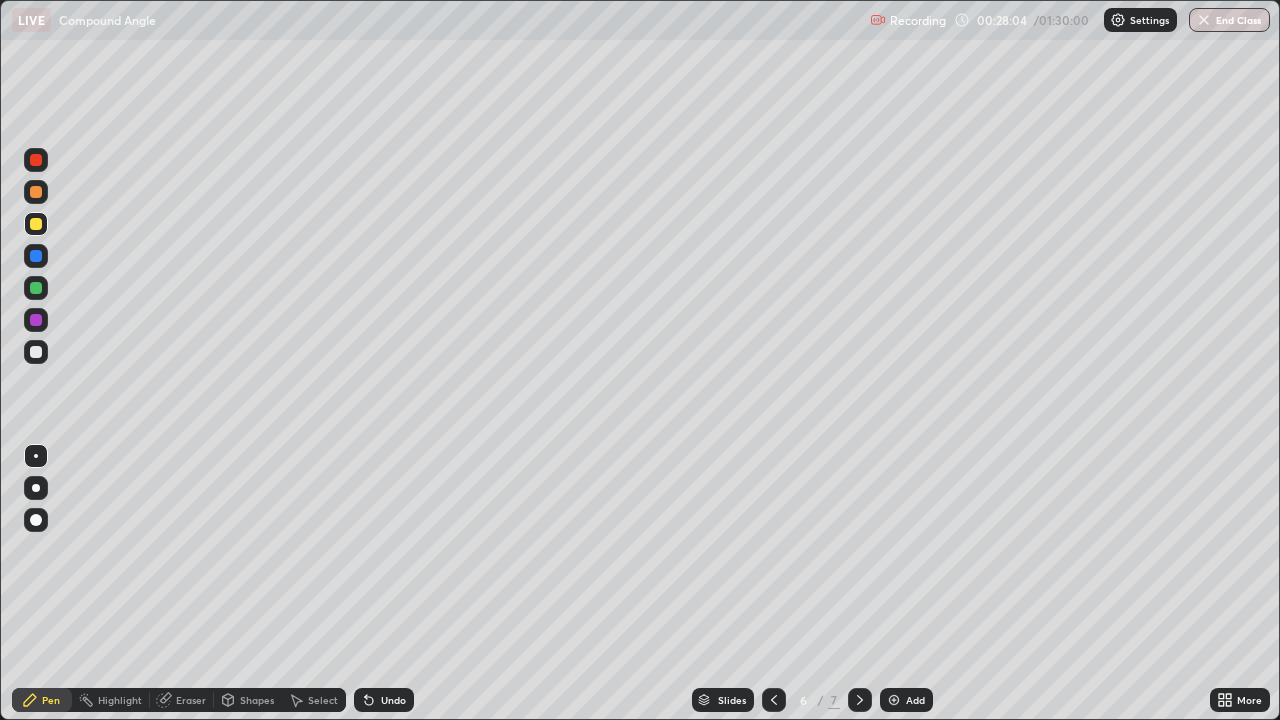 click at bounding box center [36, 224] 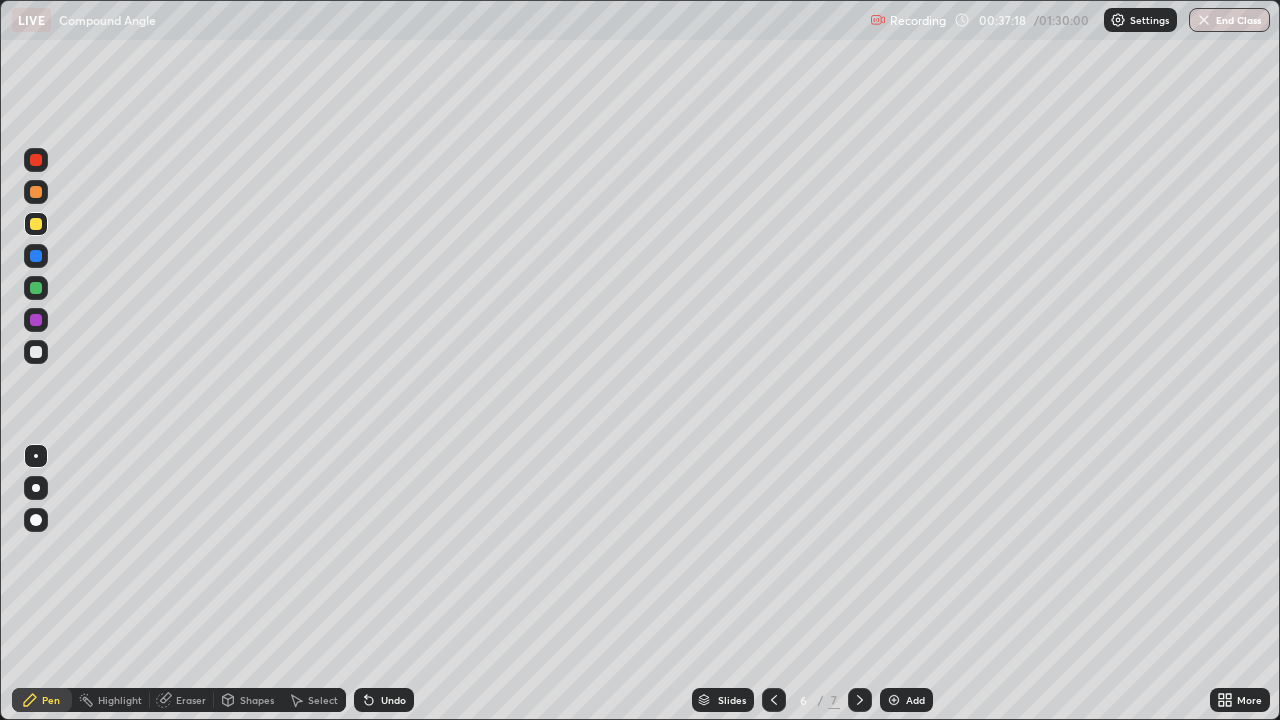 click on "Add" at bounding box center [915, 700] 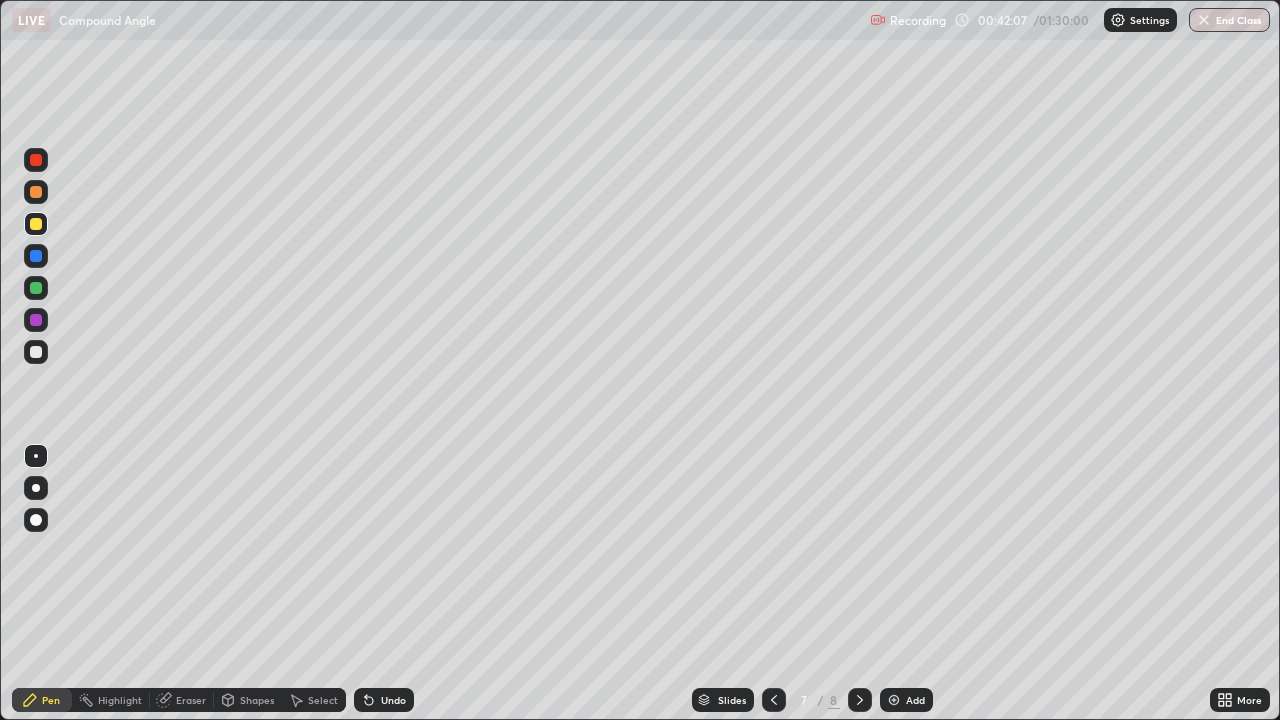 click on "Add" at bounding box center [915, 700] 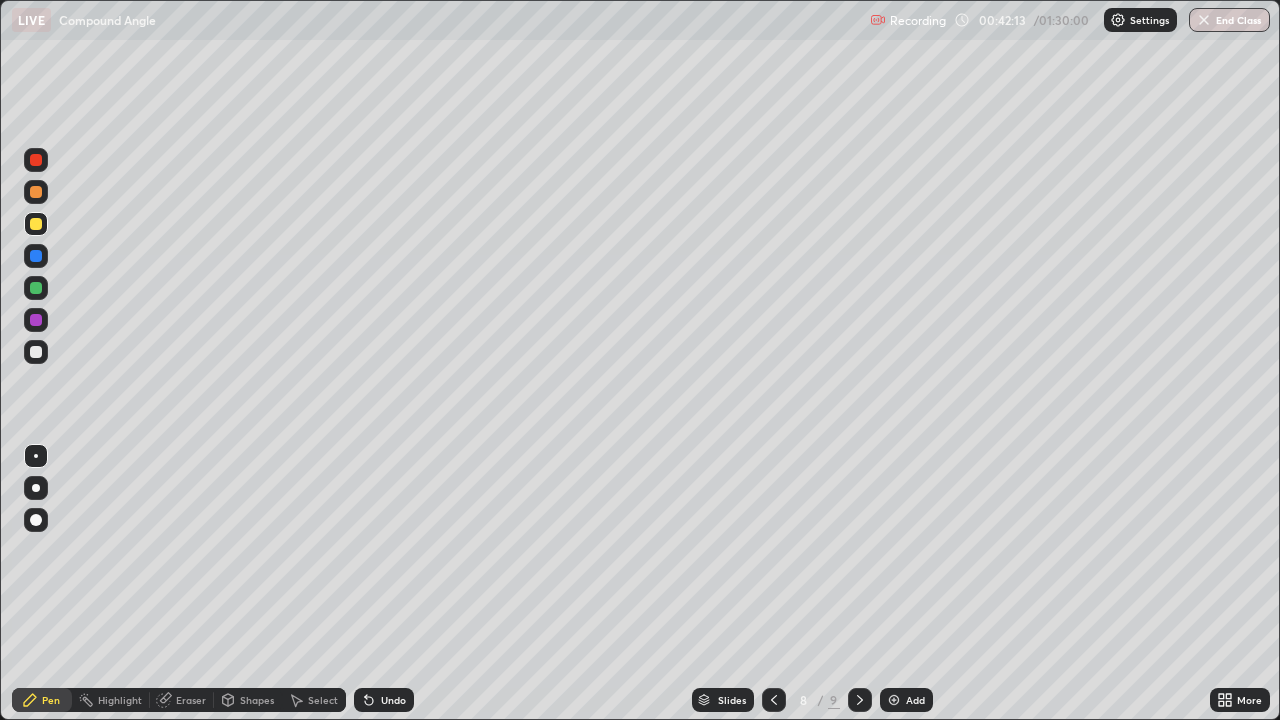 click at bounding box center [36, 352] 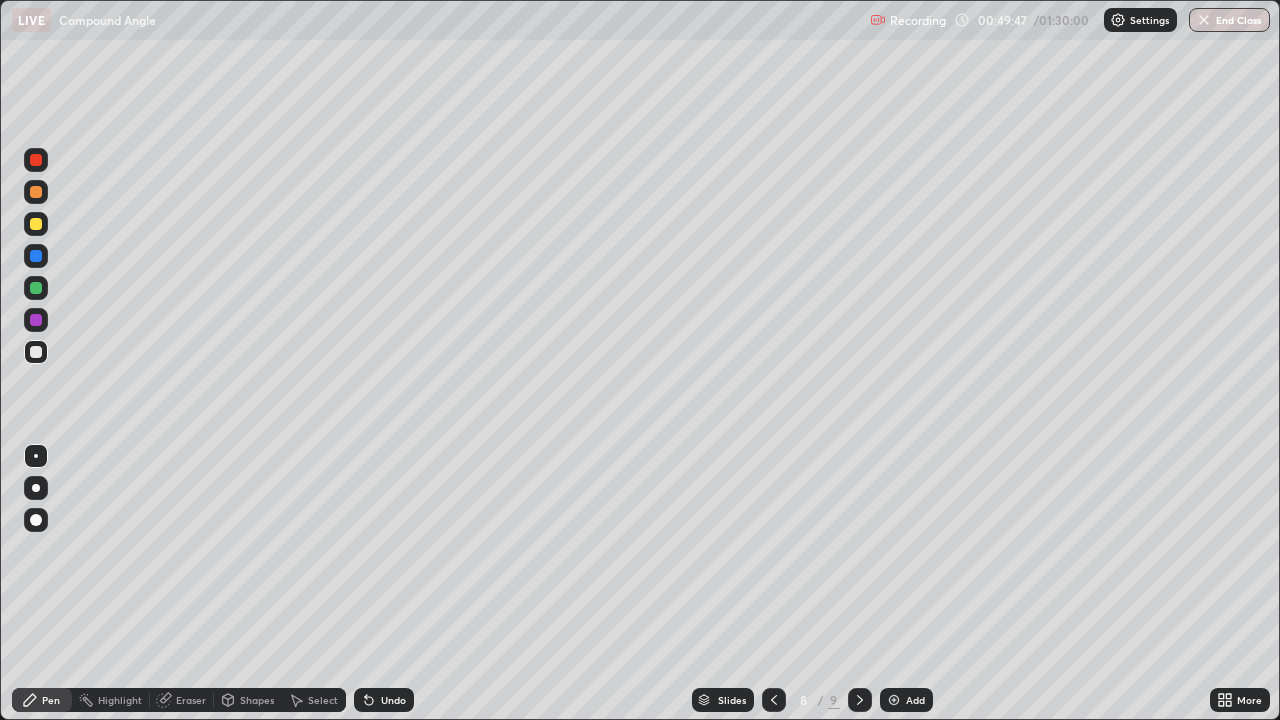 click at bounding box center [894, 700] 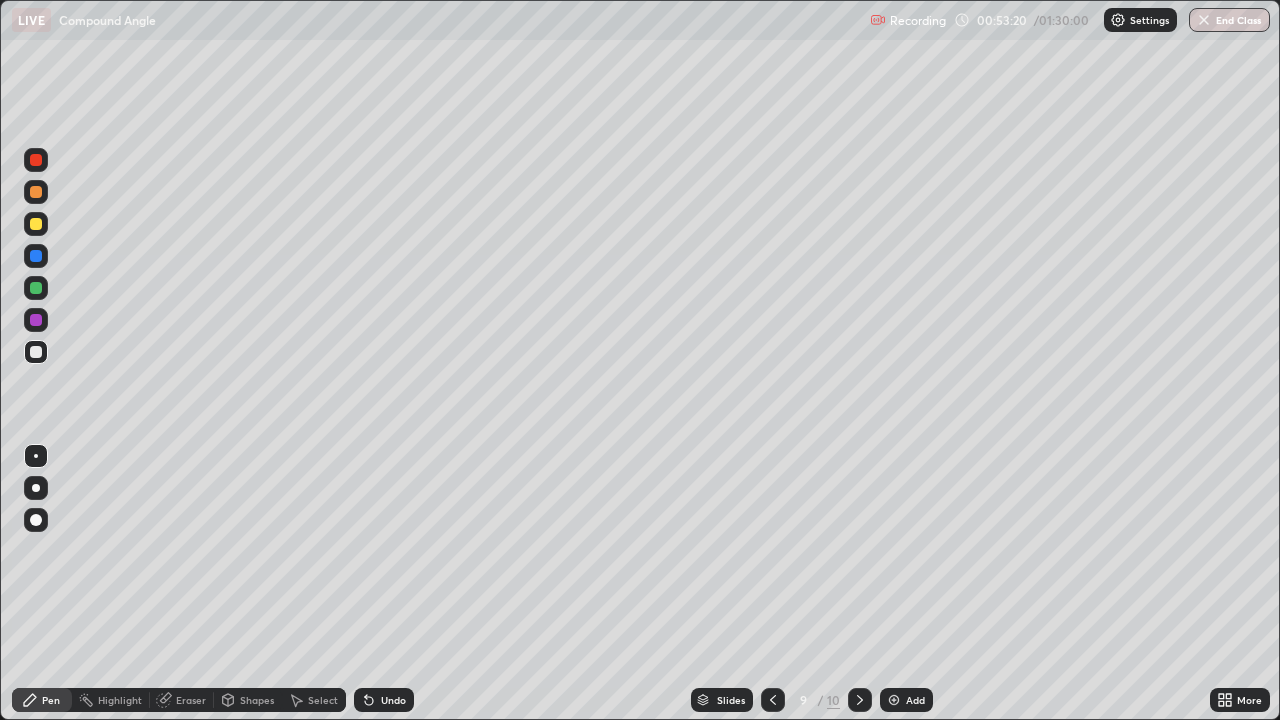click on "Undo" at bounding box center (393, 700) 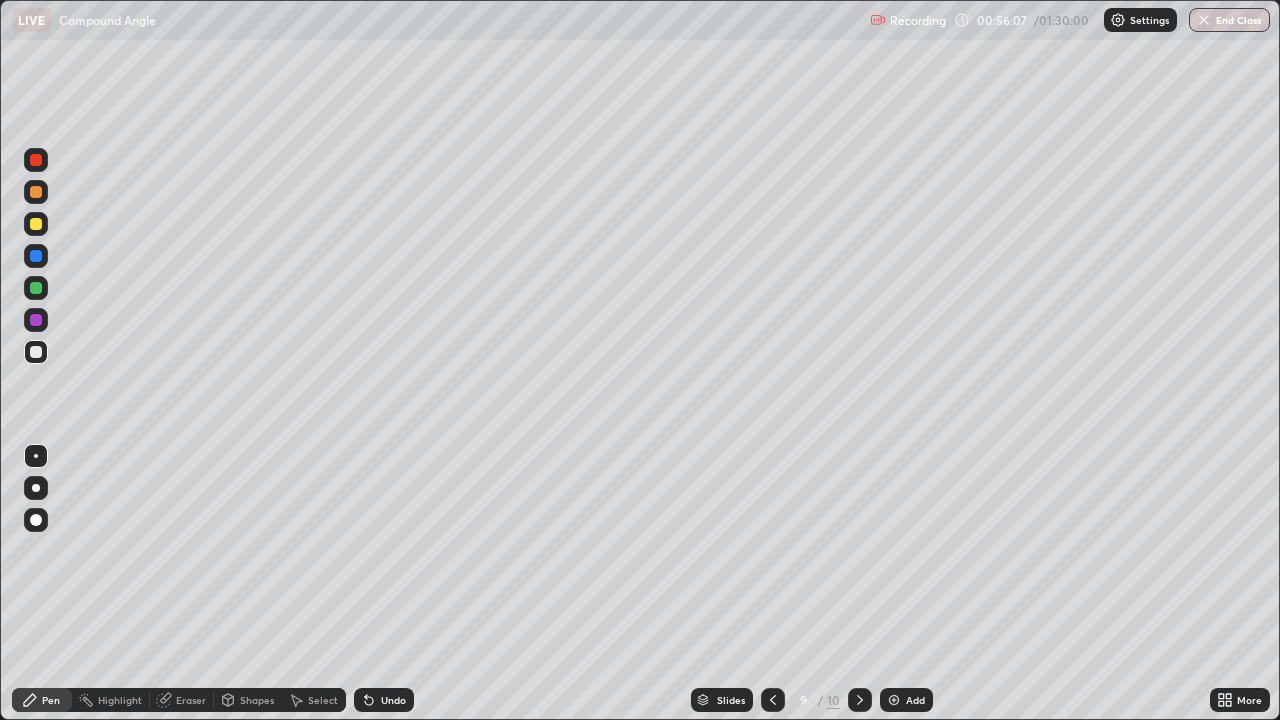 click at bounding box center [36, 224] 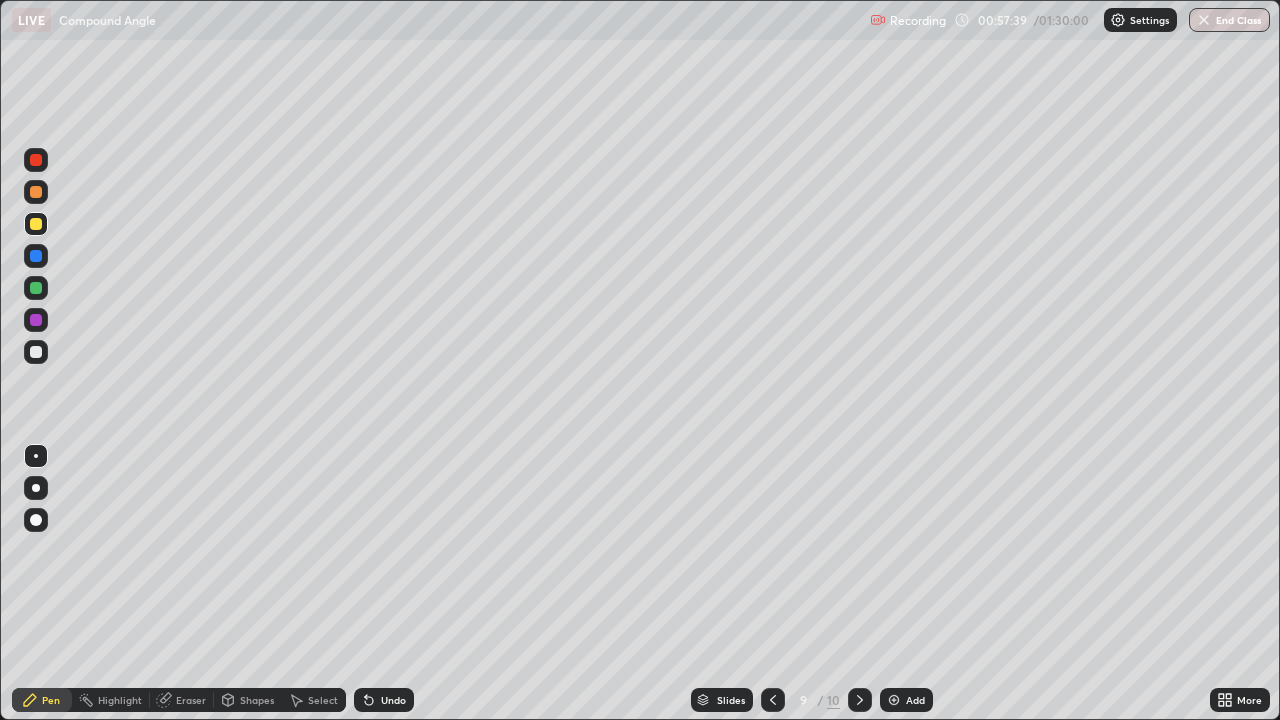 click on "Add" at bounding box center [906, 700] 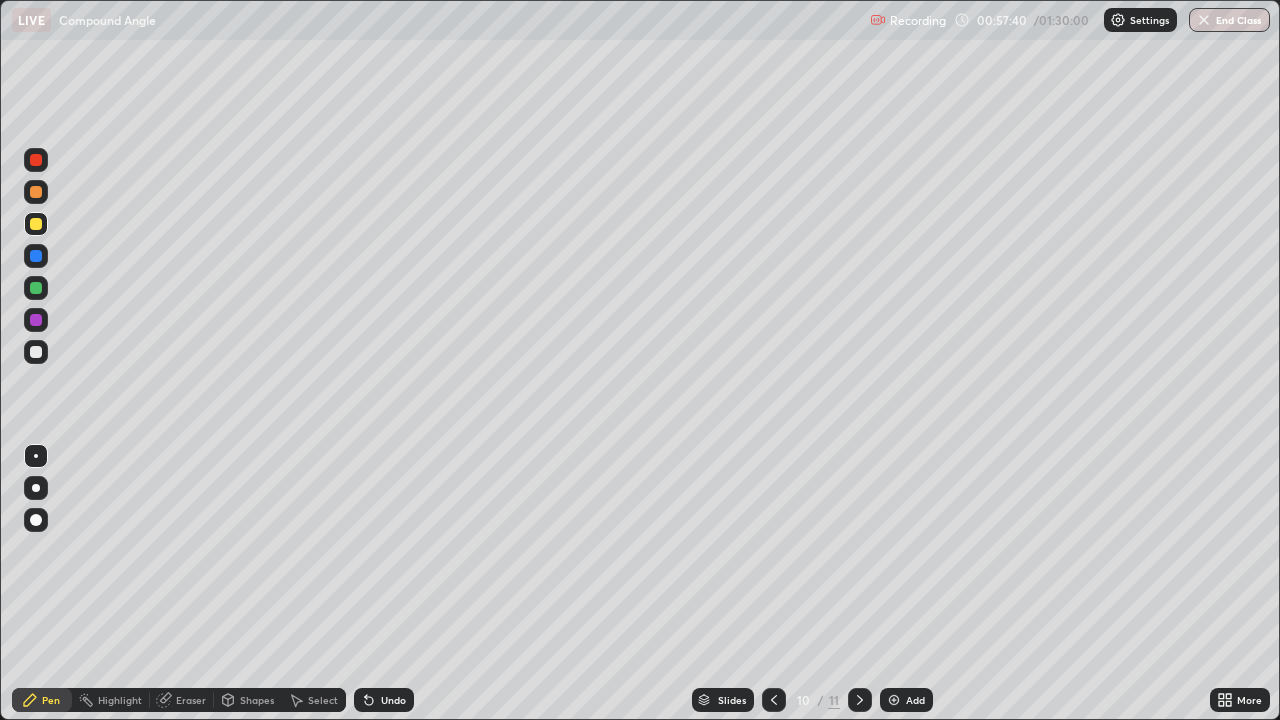 click at bounding box center (774, 700) 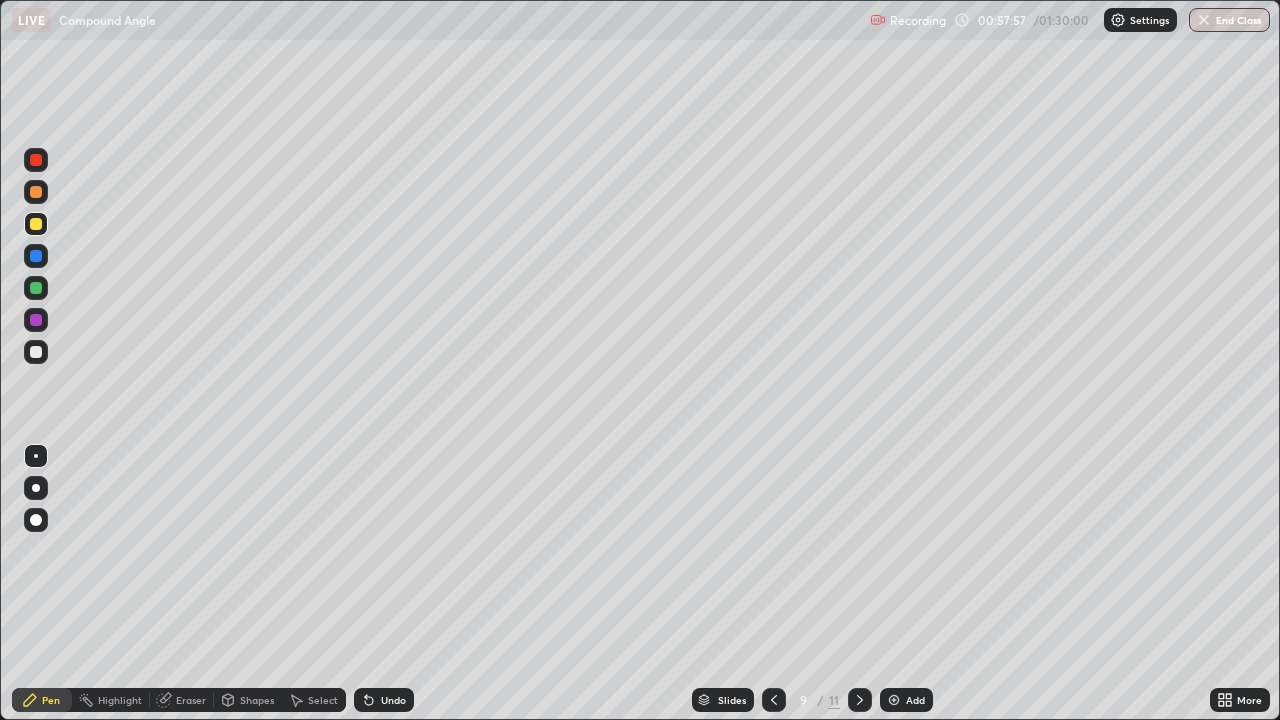 click on "Add" at bounding box center [906, 700] 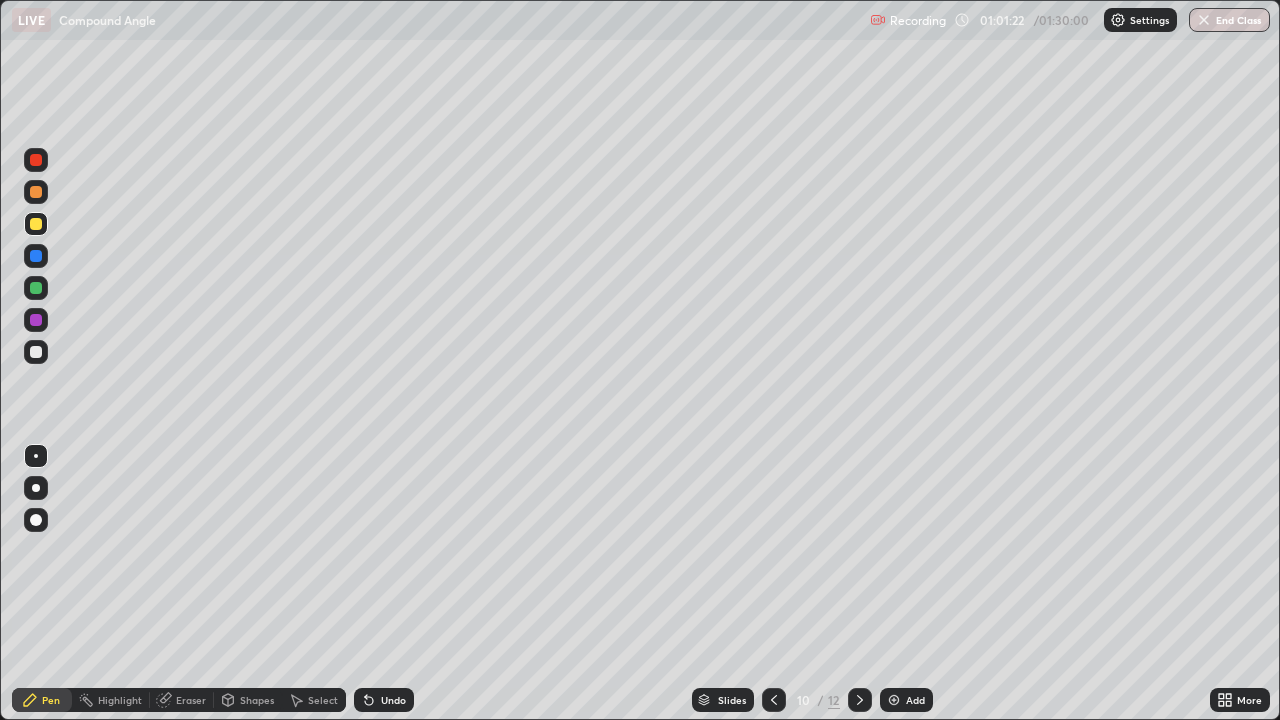 click at bounding box center (36, 224) 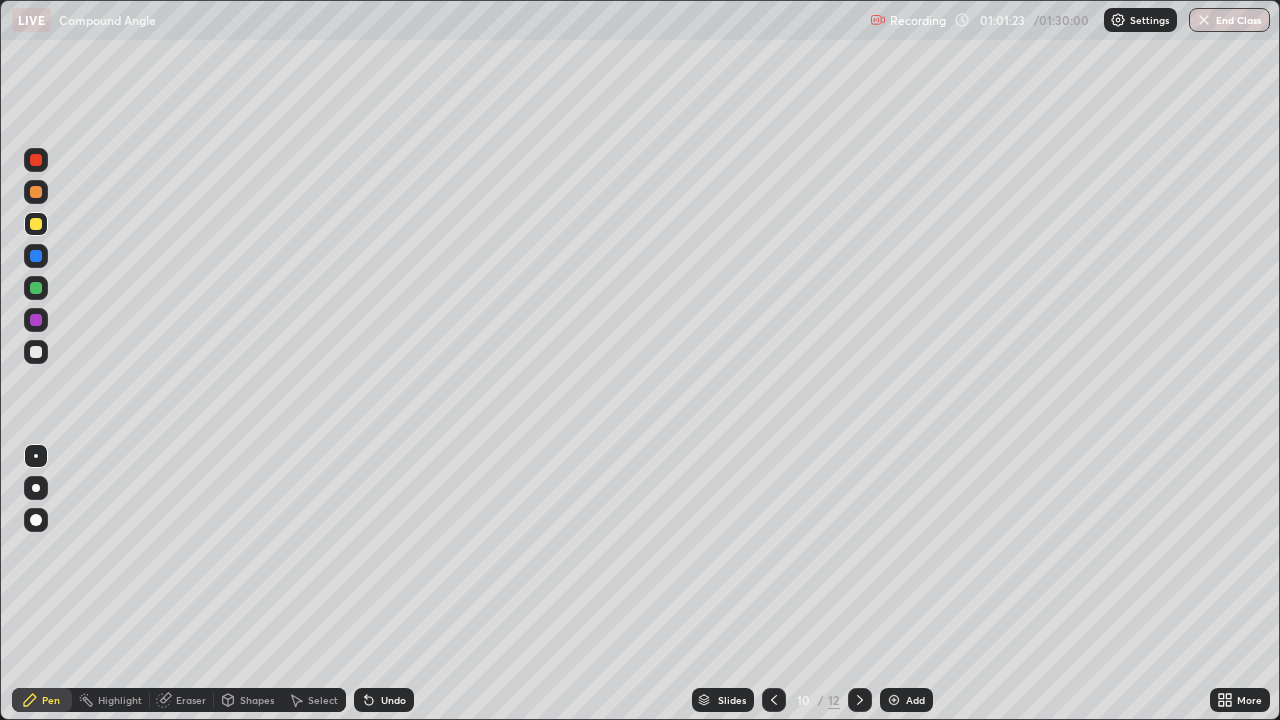 click at bounding box center [36, 352] 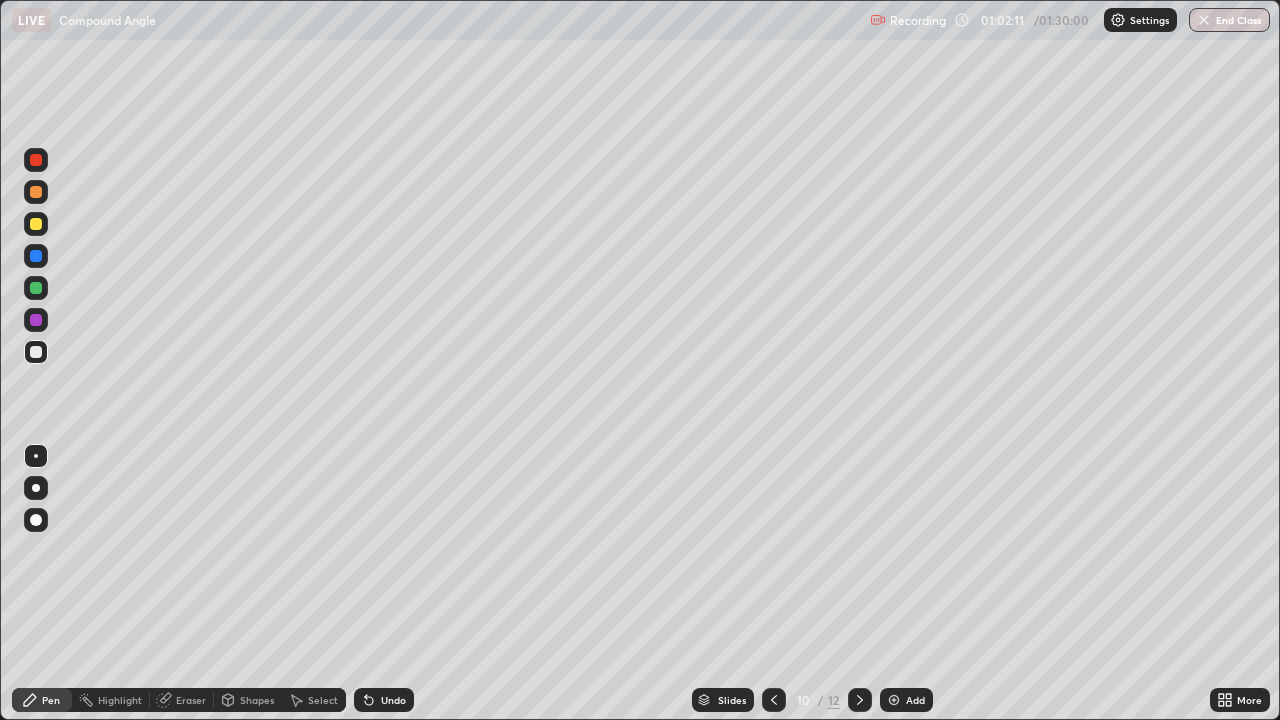 click 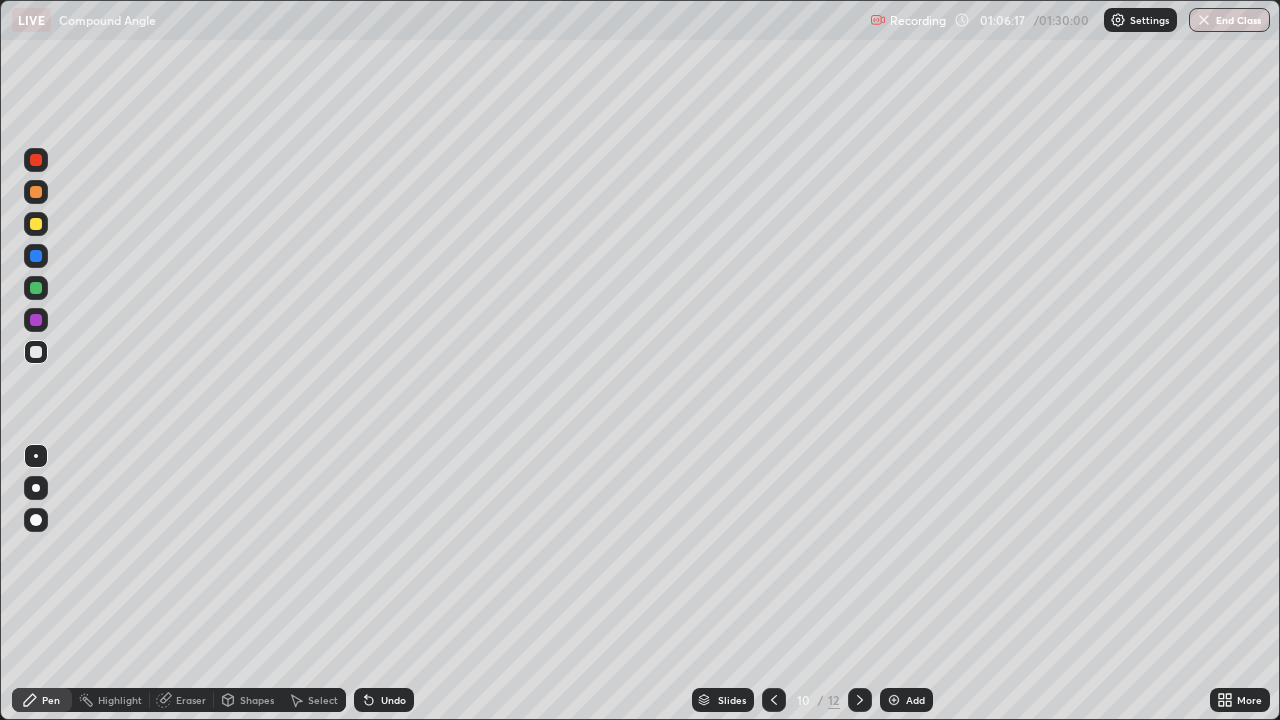click on "Add" at bounding box center (906, 700) 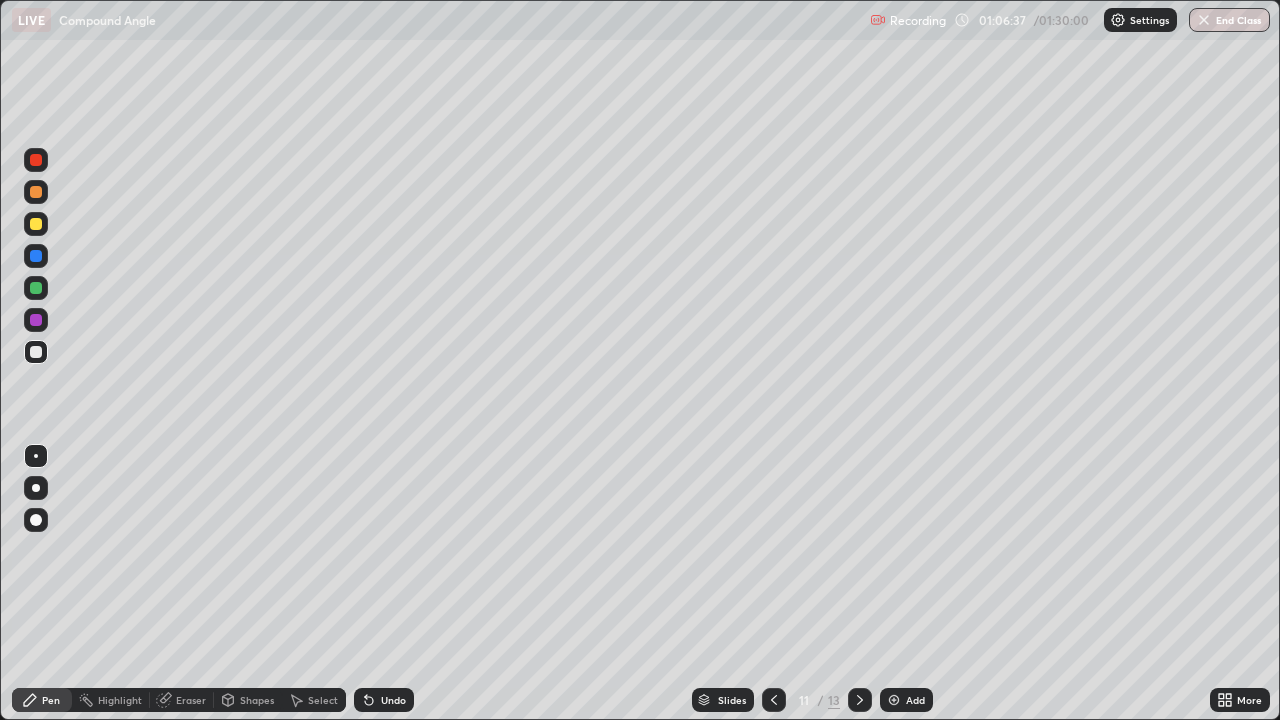 click 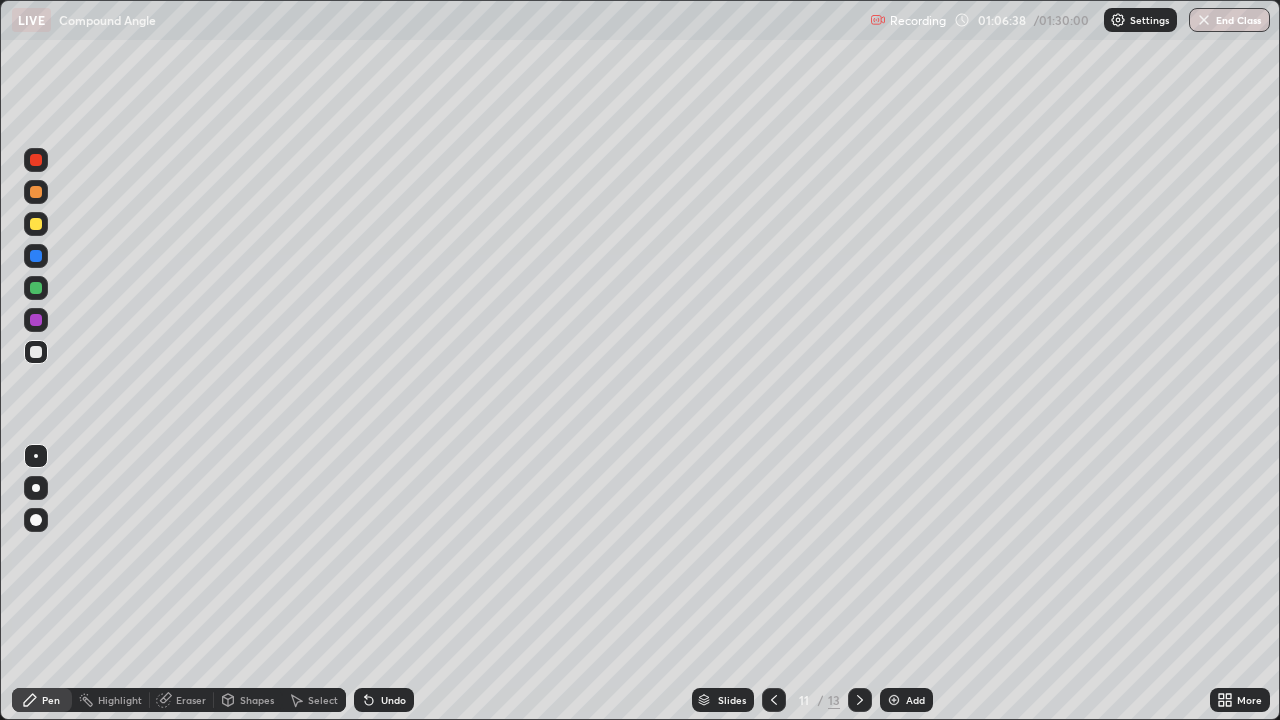 click on "Undo" at bounding box center [393, 700] 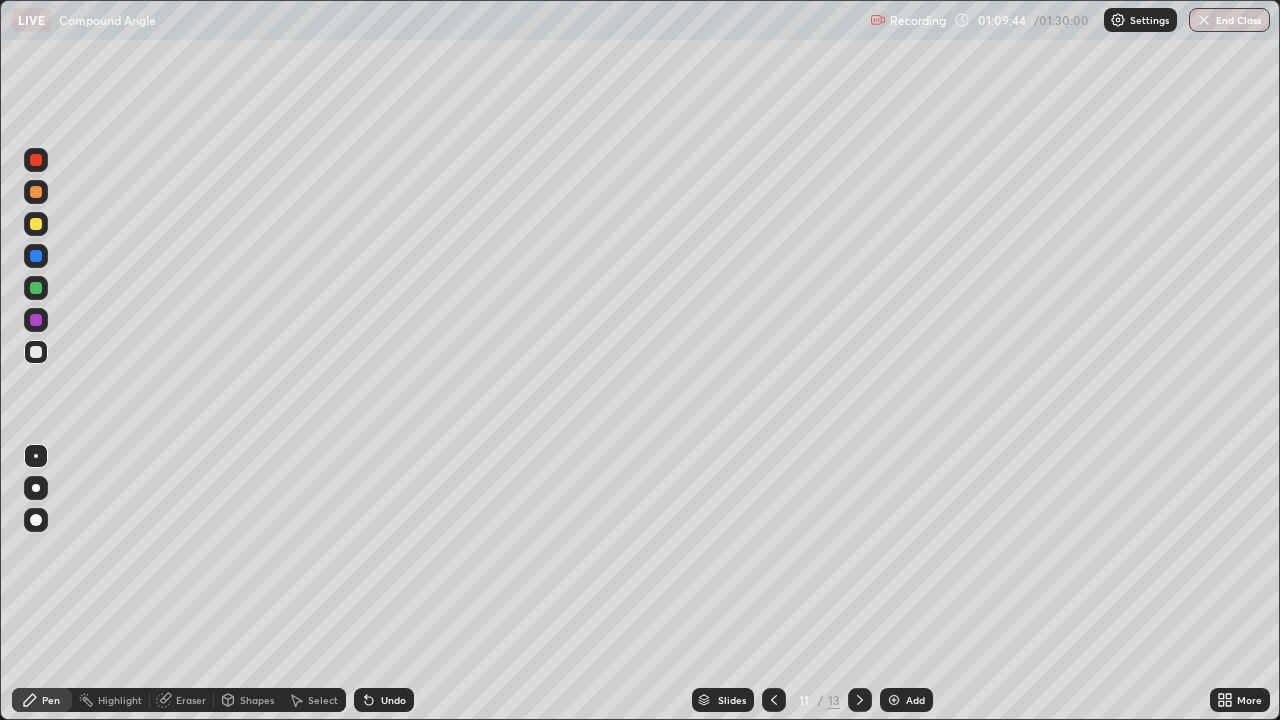click on "Add" at bounding box center (915, 700) 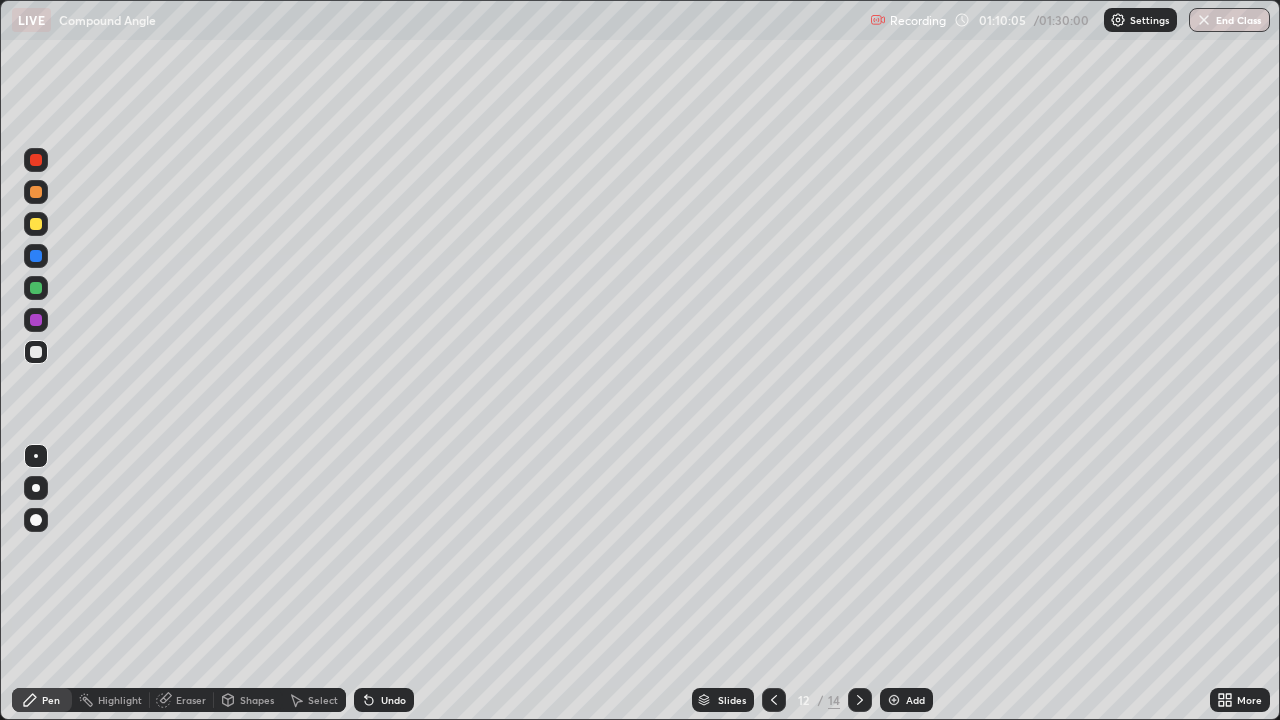 click on "Undo" at bounding box center [384, 700] 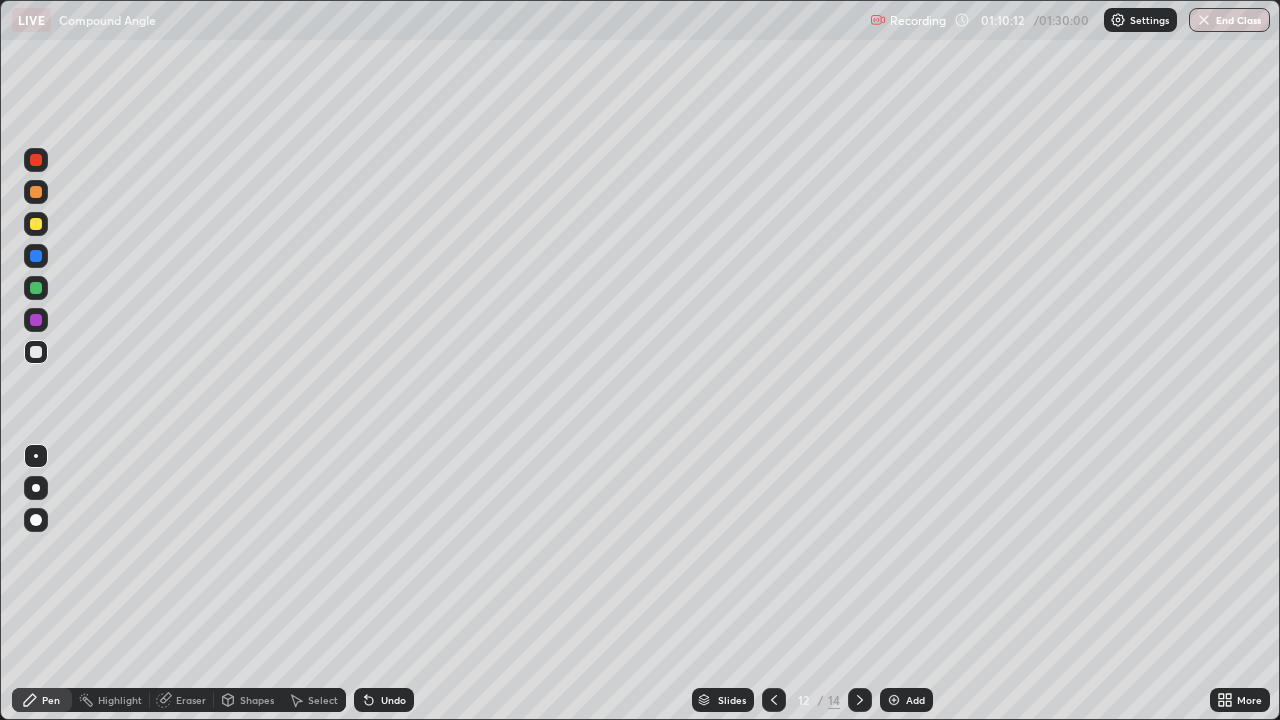 click 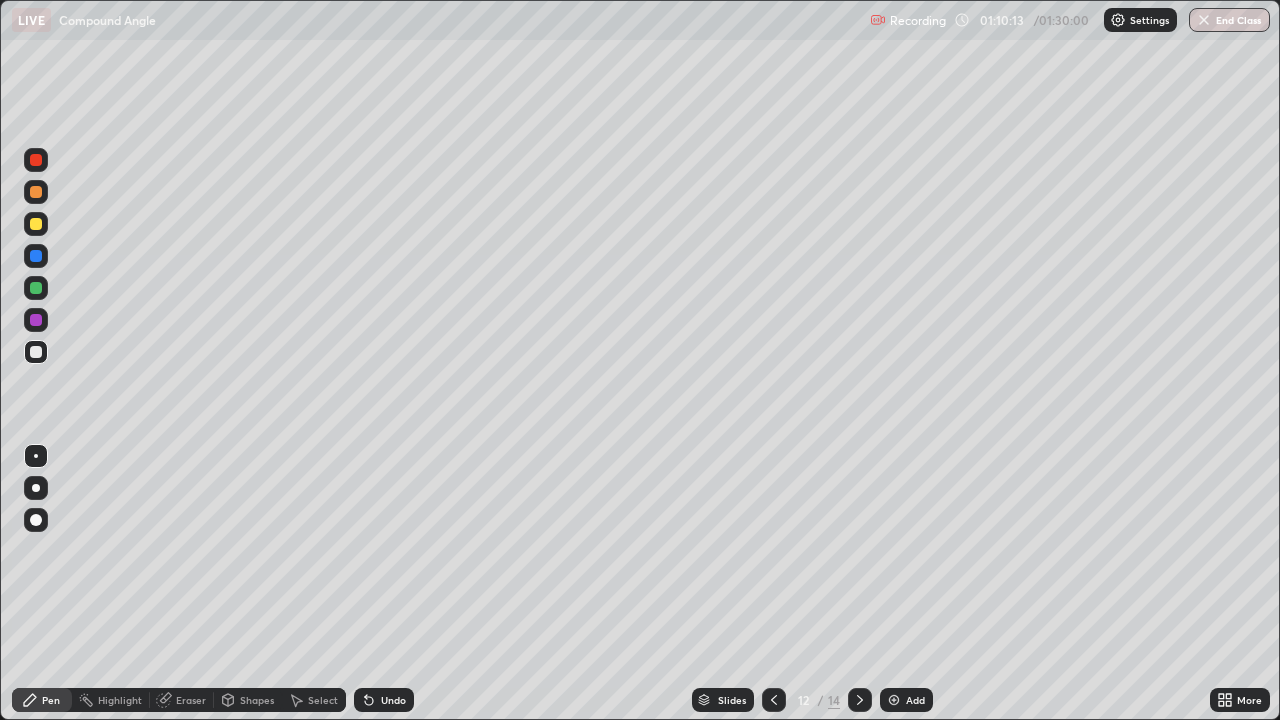 click on "Undo" at bounding box center (384, 700) 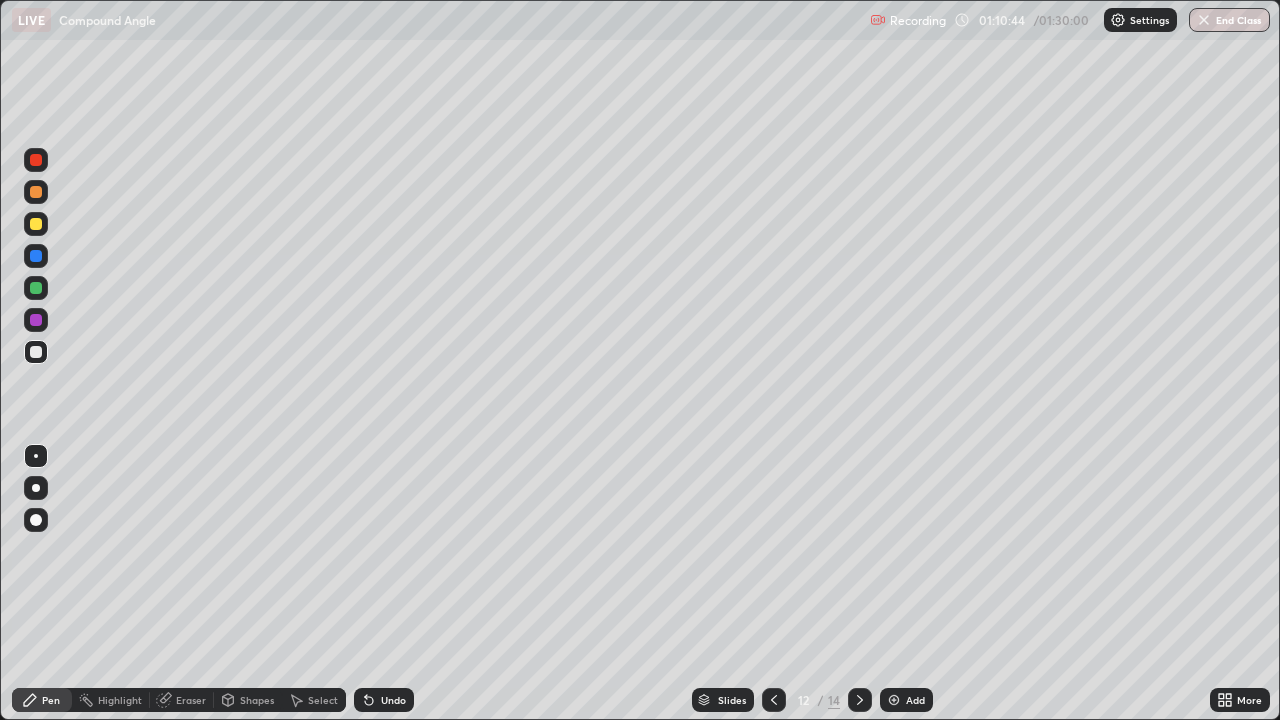click at bounding box center (36, 224) 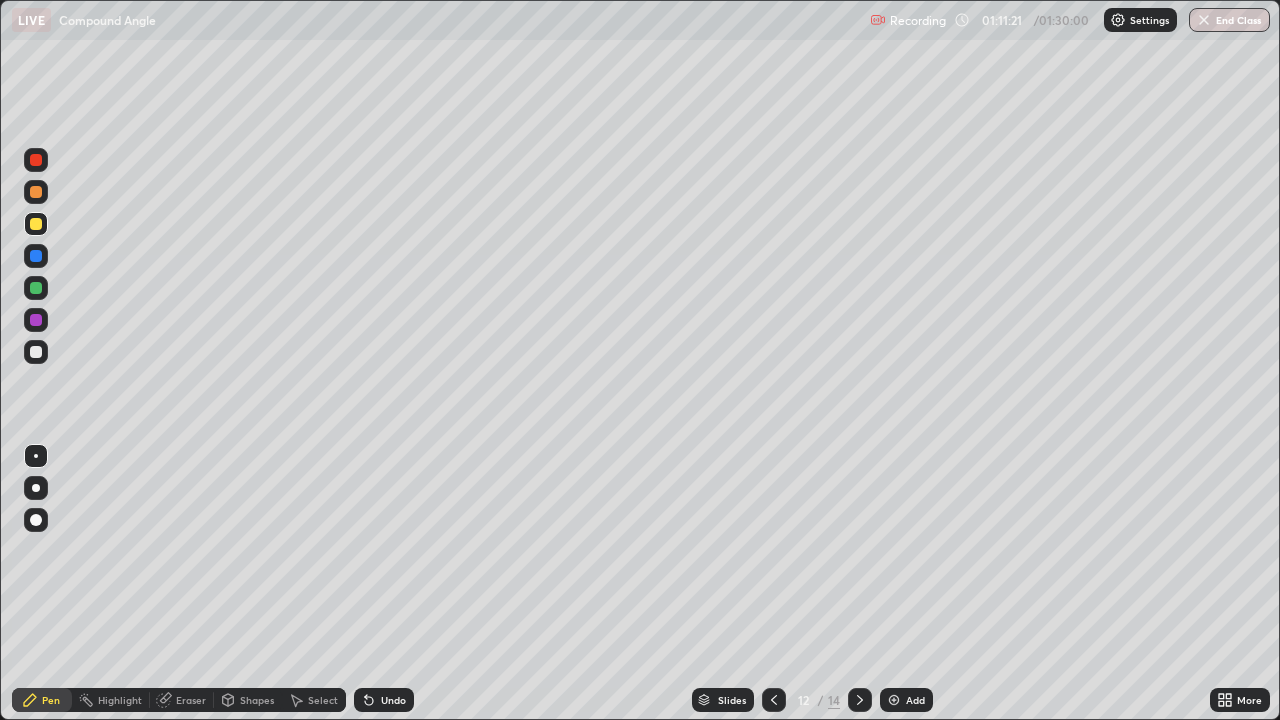 click on "Undo" at bounding box center (393, 700) 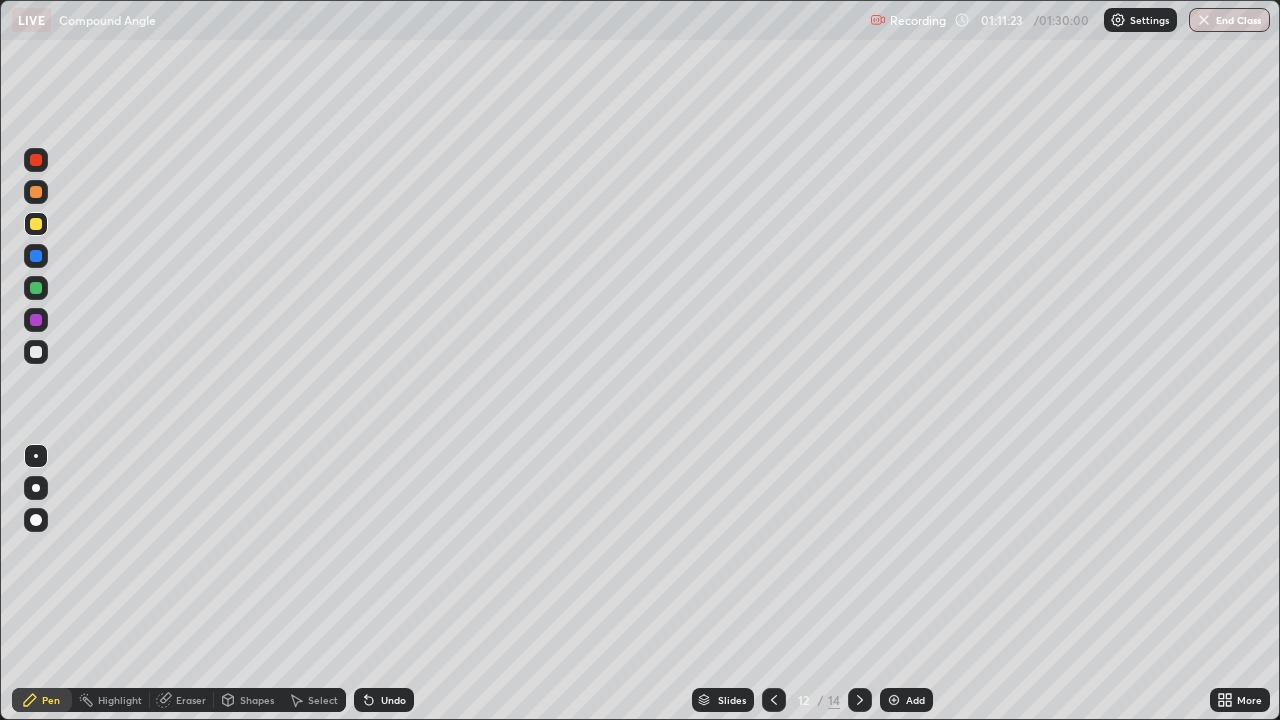 click on "Undo" at bounding box center (393, 700) 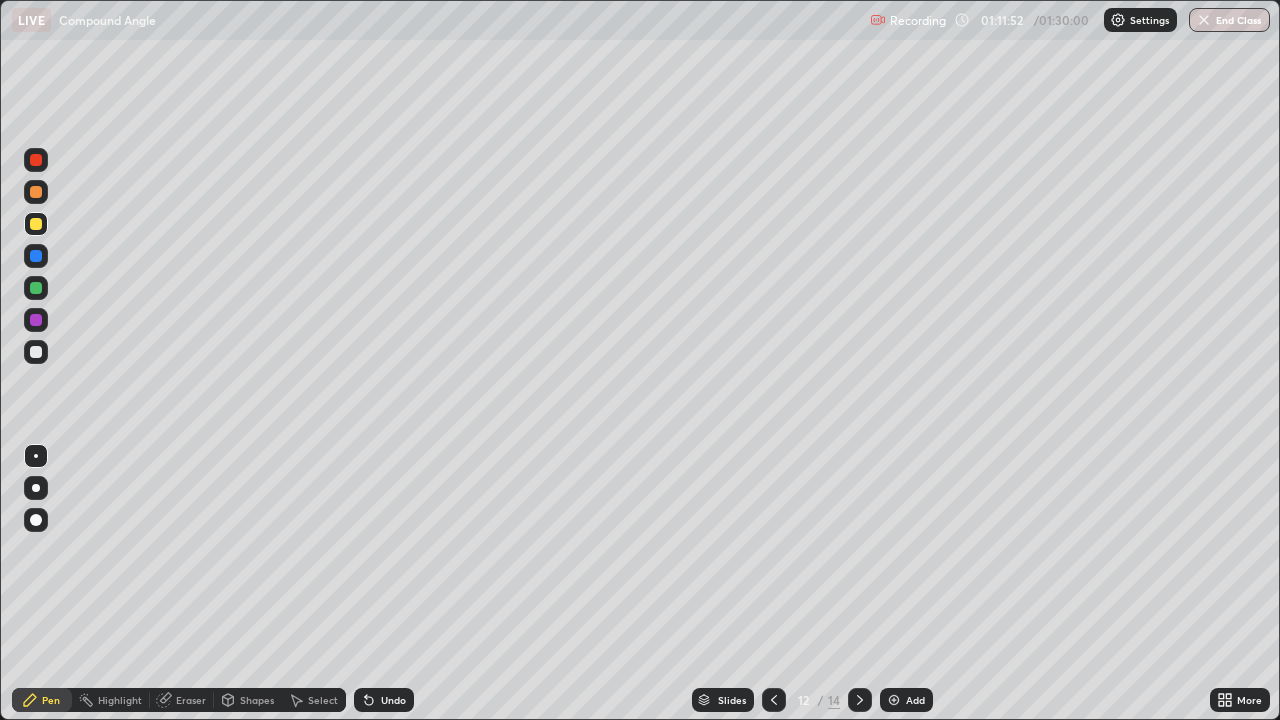 click at bounding box center [36, 352] 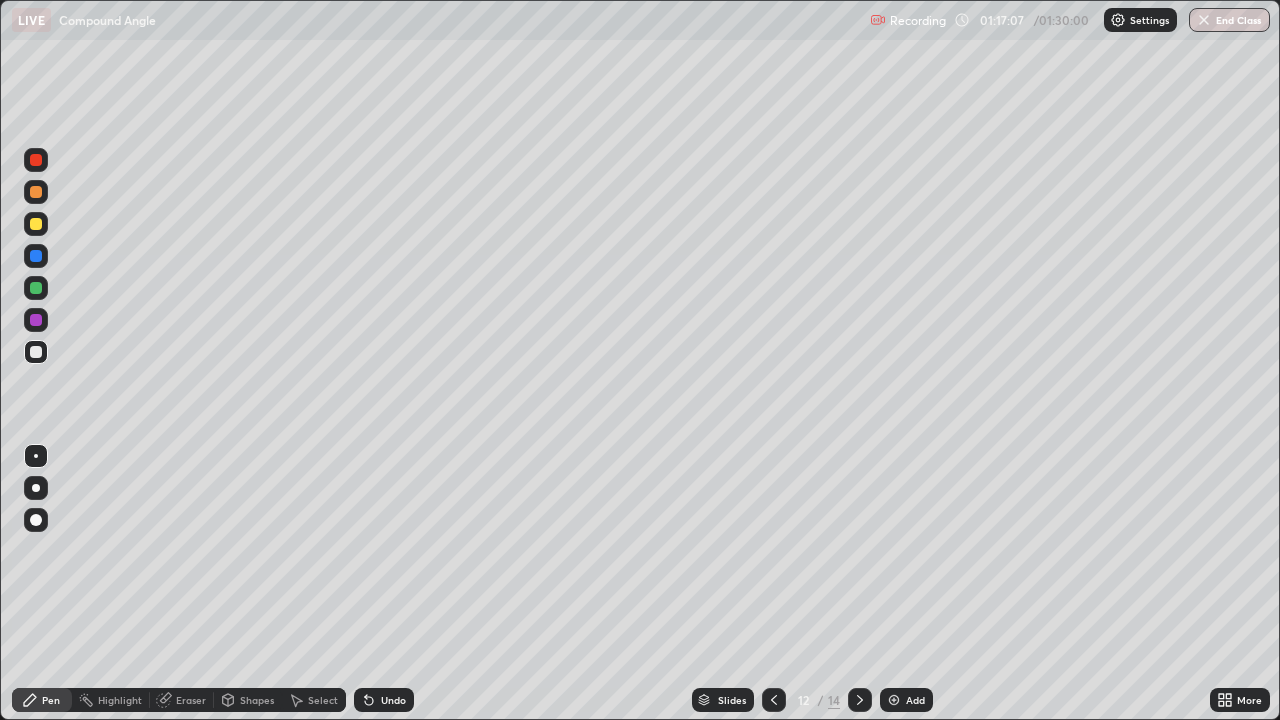 click on "Add" at bounding box center [915, 700] 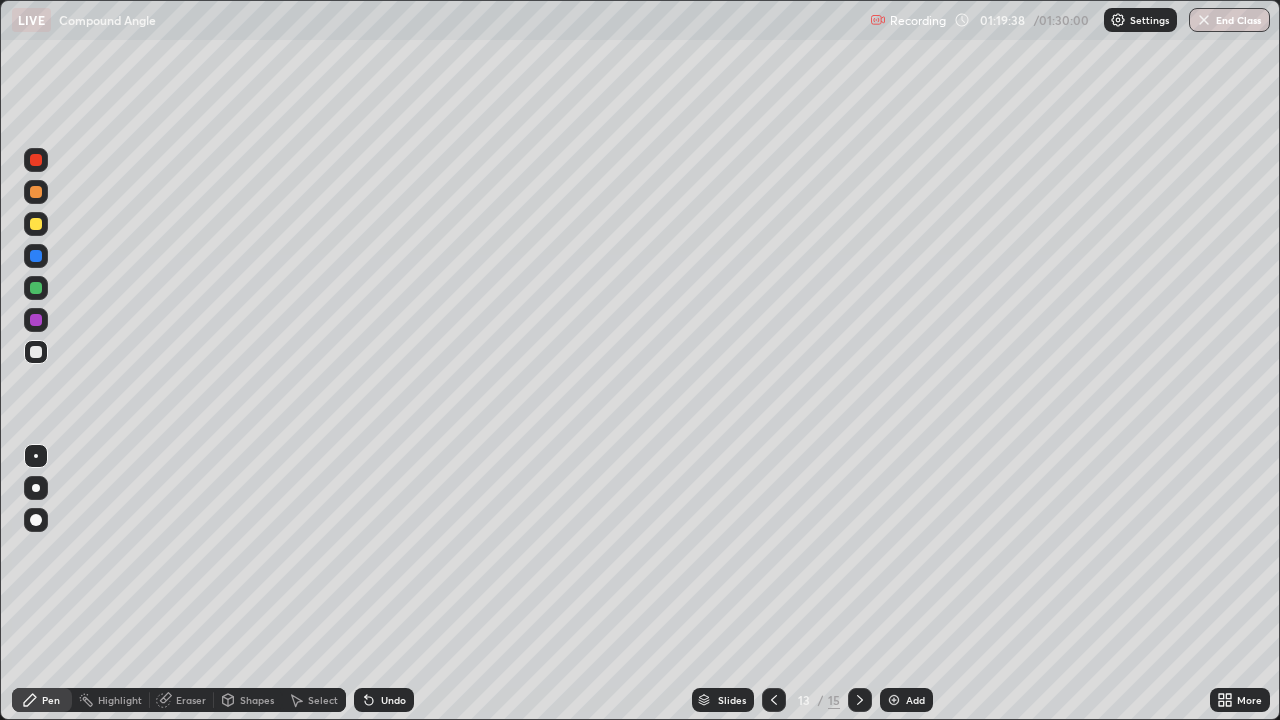 click on "End Class" at bounding box center (1229, 20) 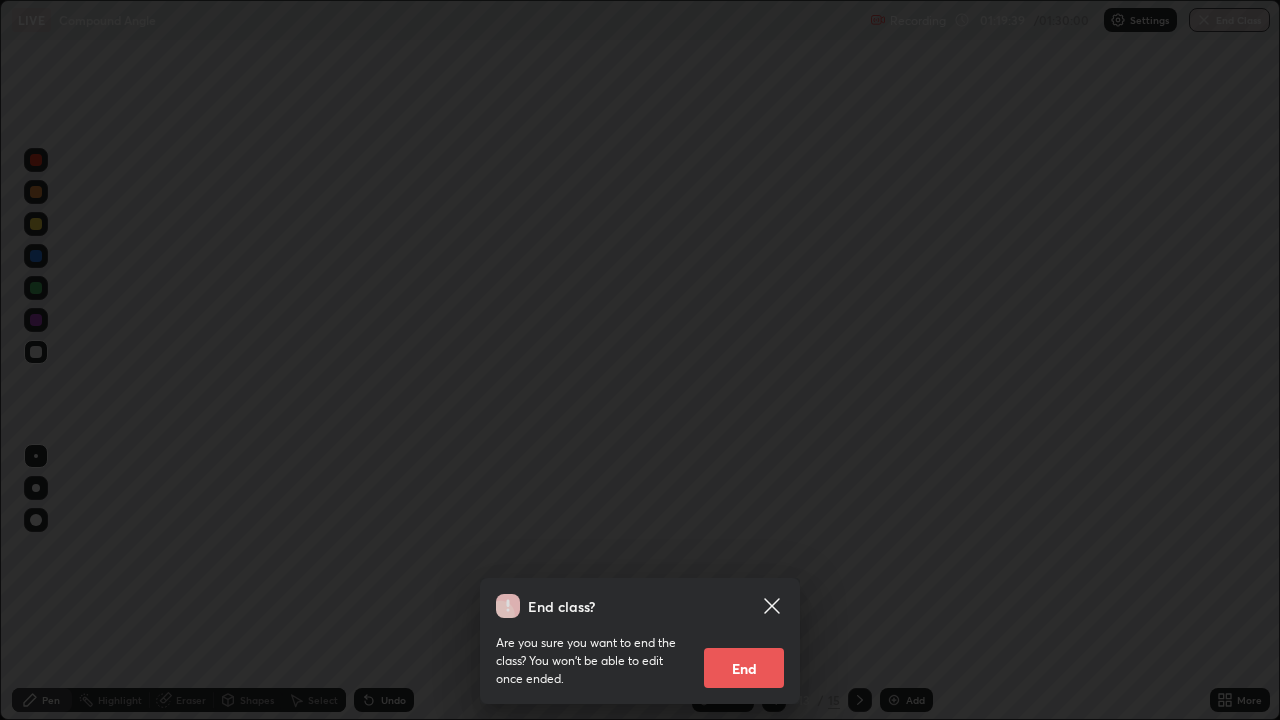 click on "End" at bounding box center (744, 668) 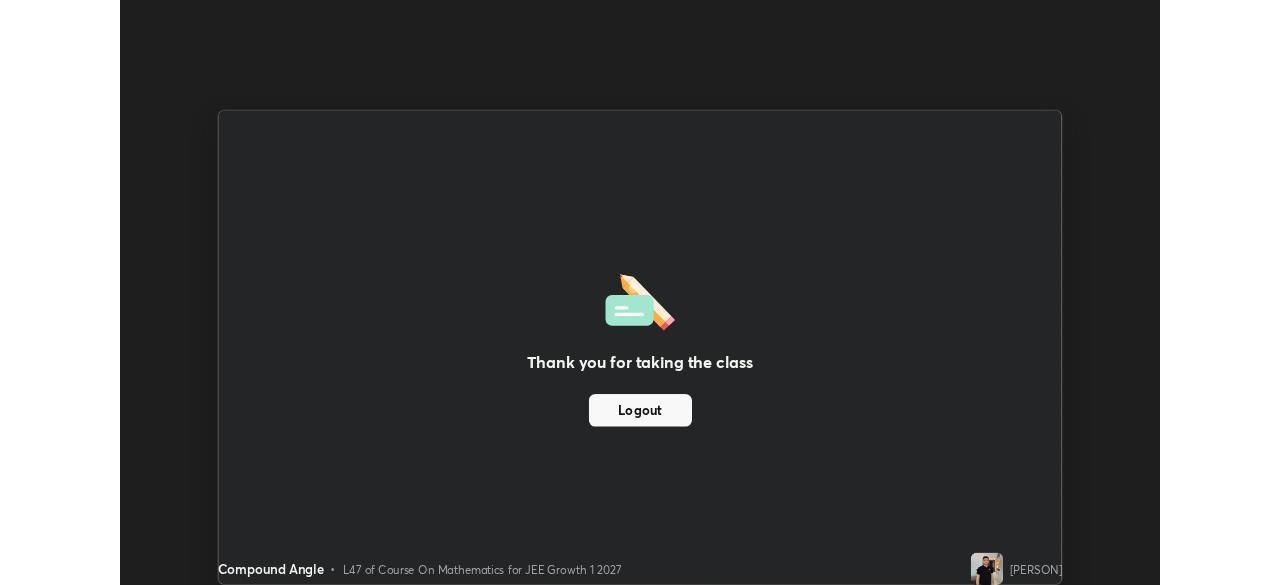 scroll, scrollTop: 585, scrollLeft: 1280, axis: both 